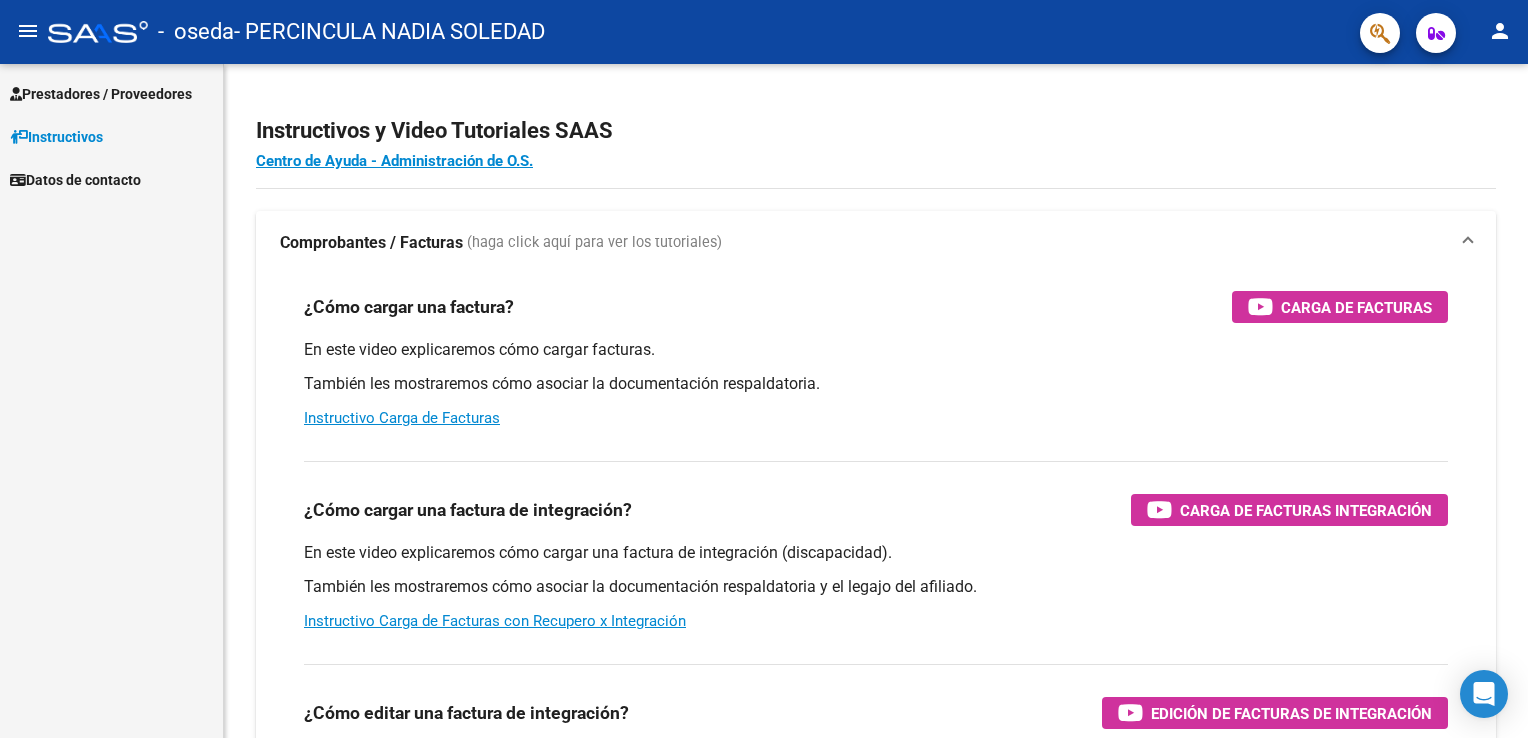 scroll, scrollTop: 0, scrollLeft: 0, axis: both 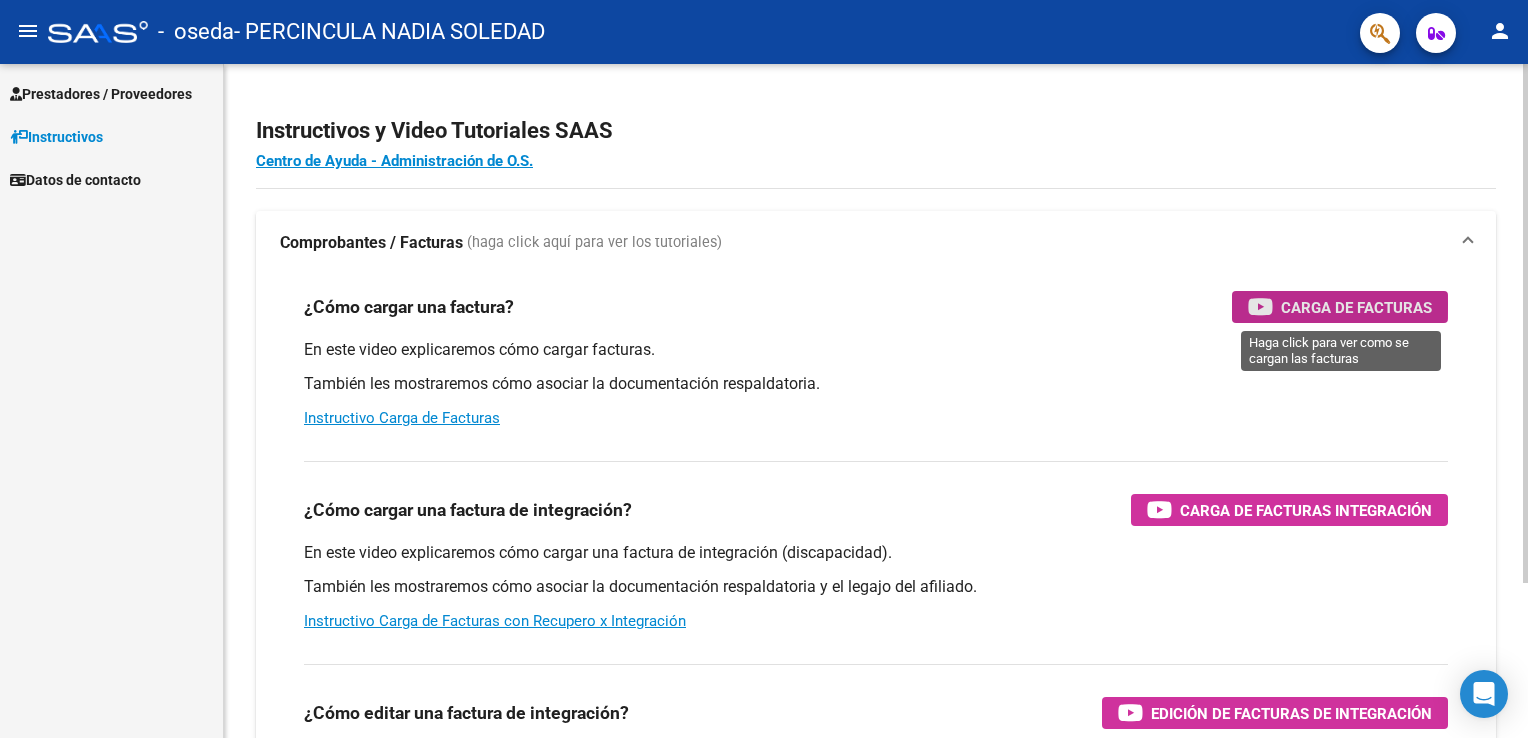 click on "Carga de Facturas" at bounding box center [1356, 307] 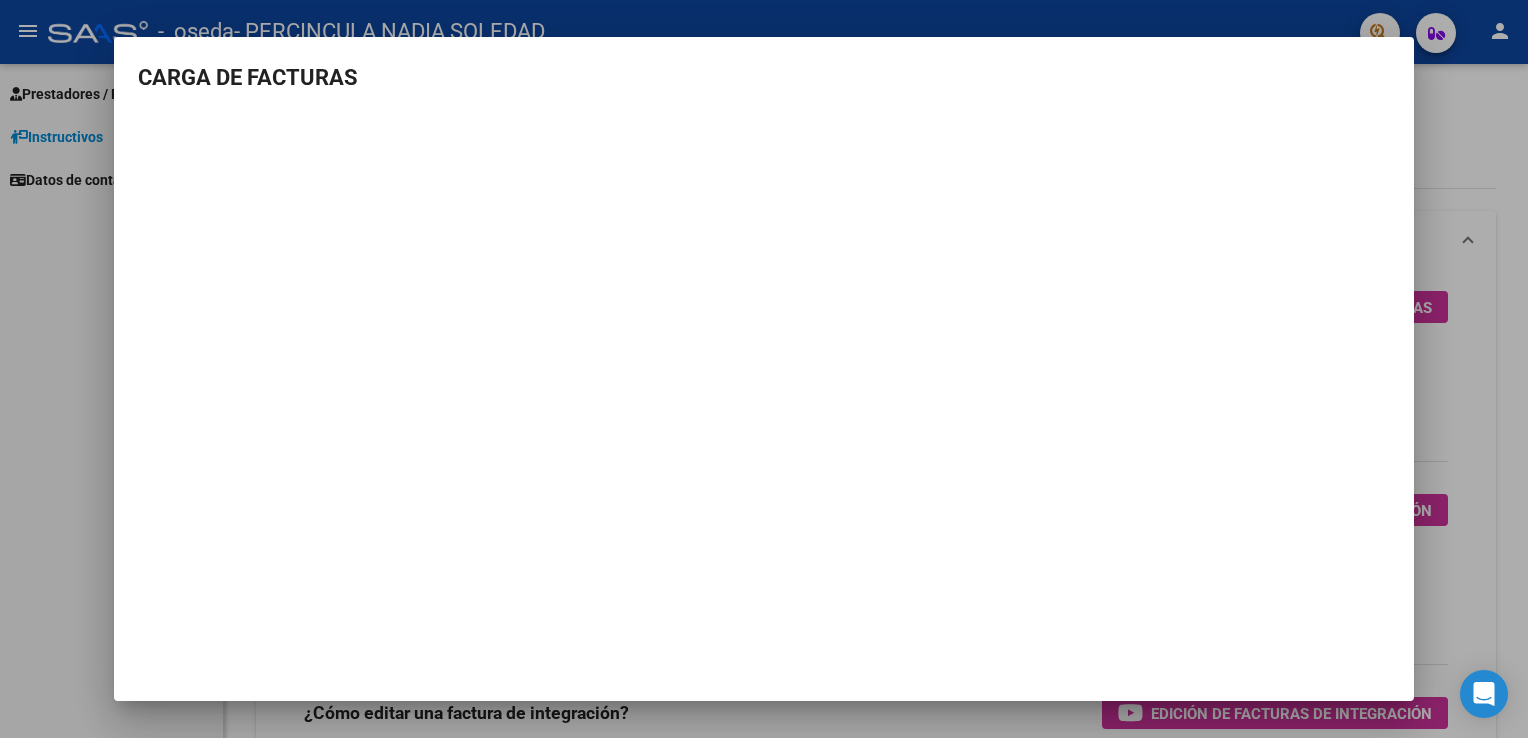 click at bounding box center (764, 369) 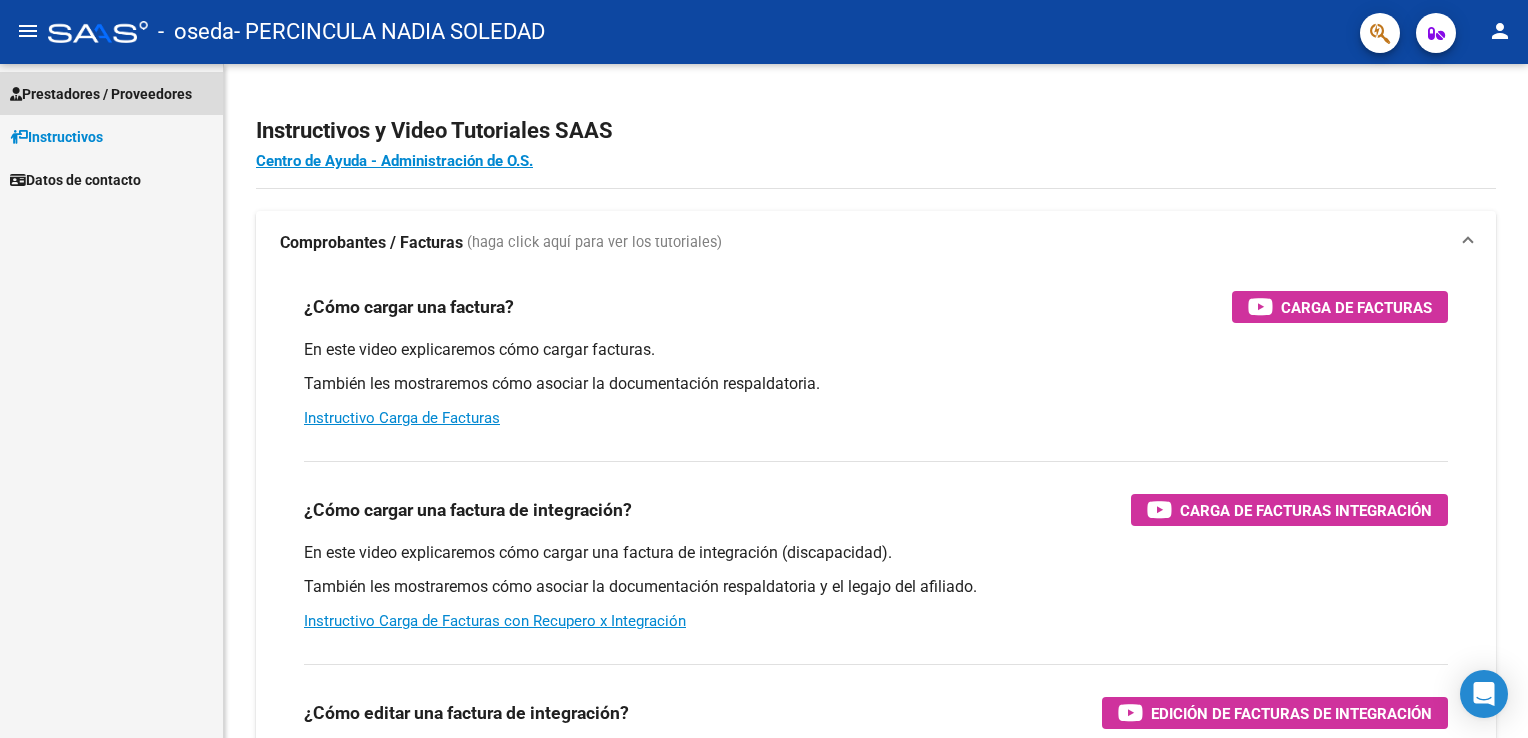 click on "Prestadores / Proveedores" at bounding box center [101, 94] 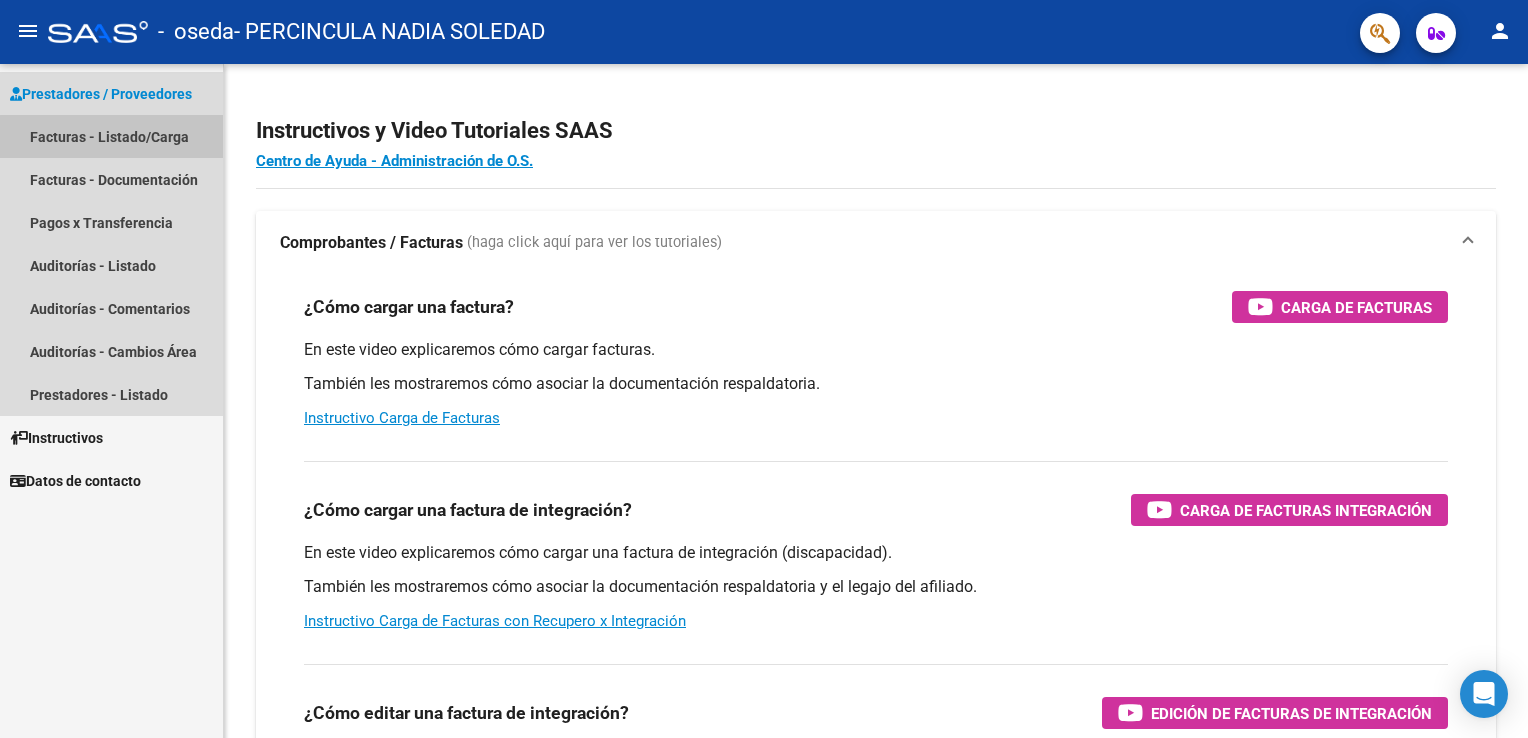 click on "Facturas - Listado/Carga" at bounding box center (111, 136) 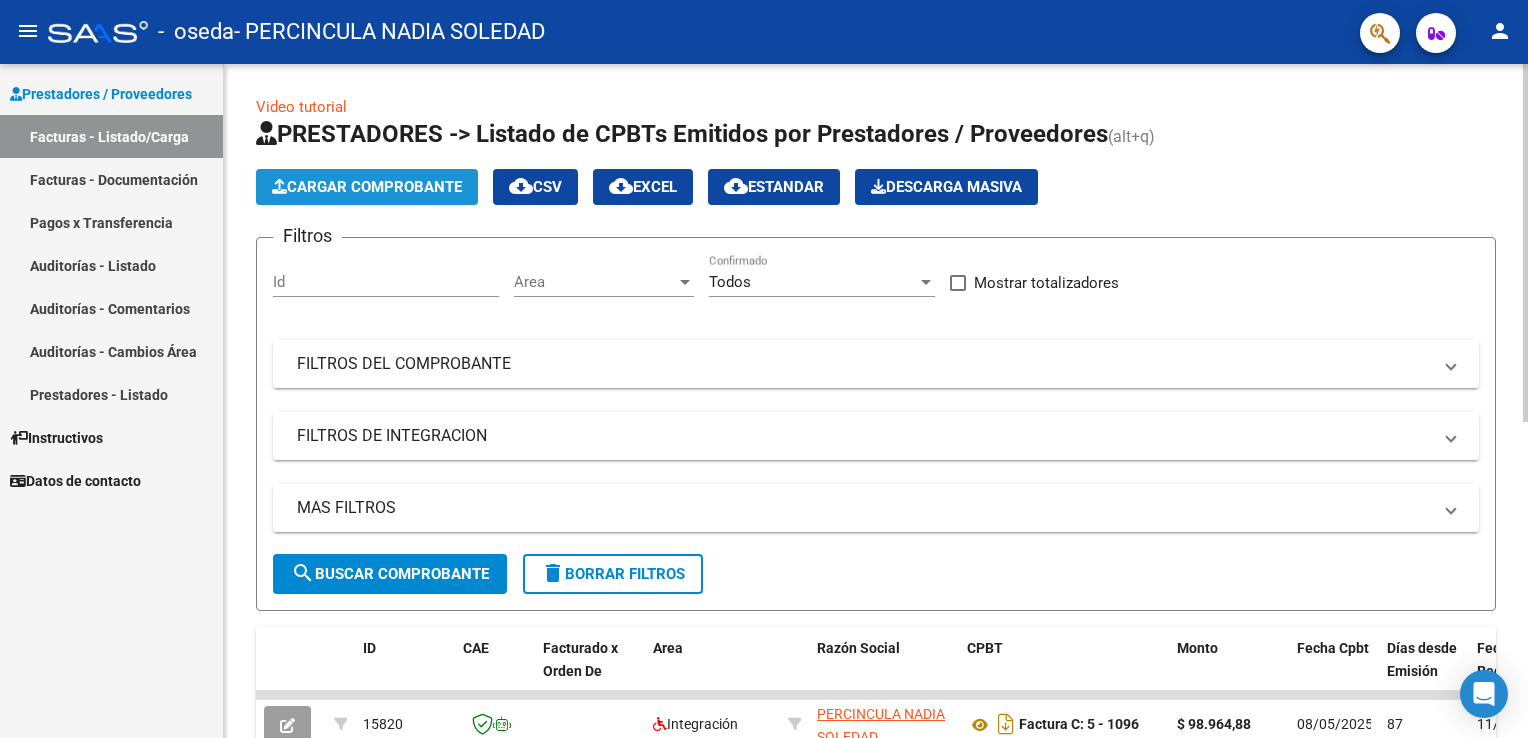click on "Cargar Comprobante" 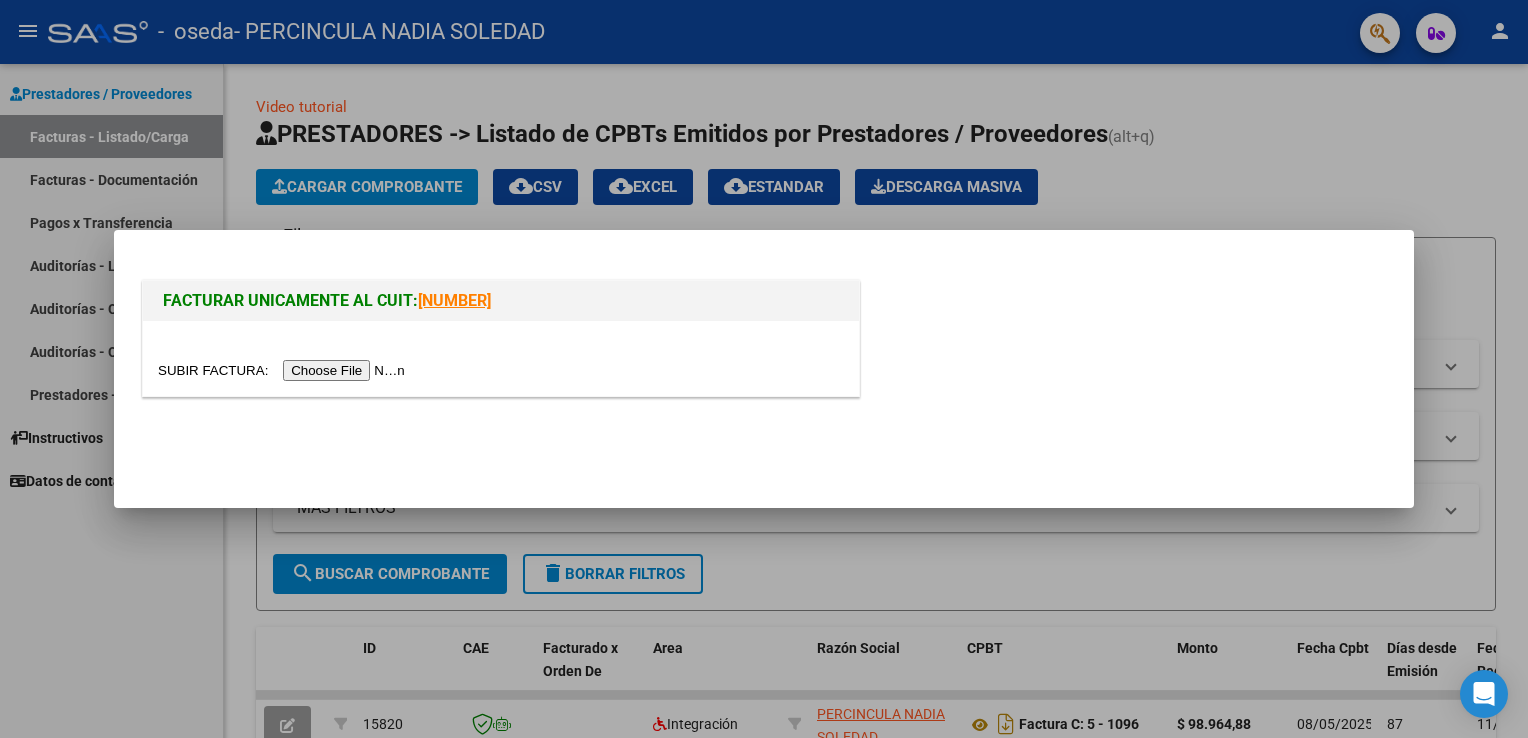 click at bounding box center (284, 370) 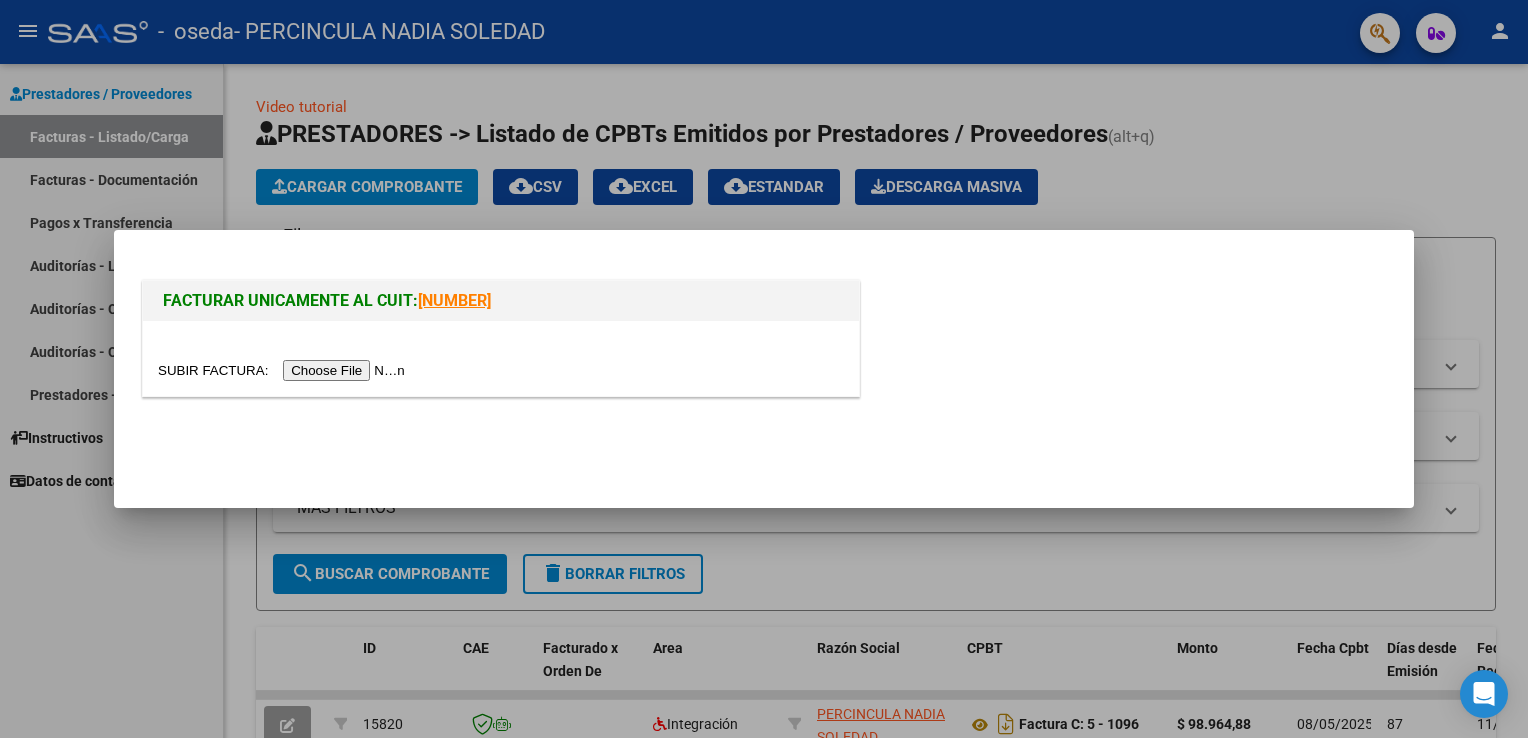 click at bounding box center (284, 370) 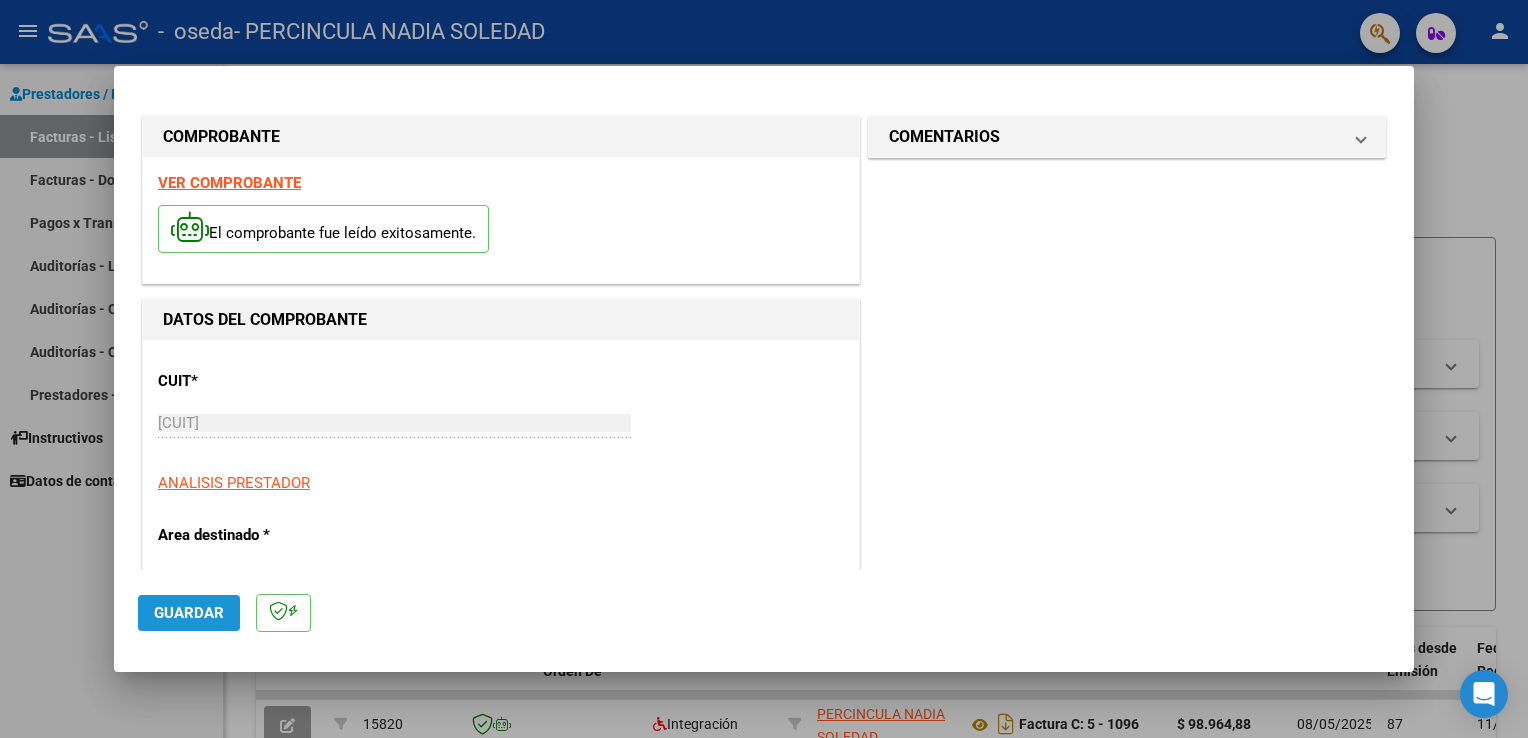click on "Guardar" 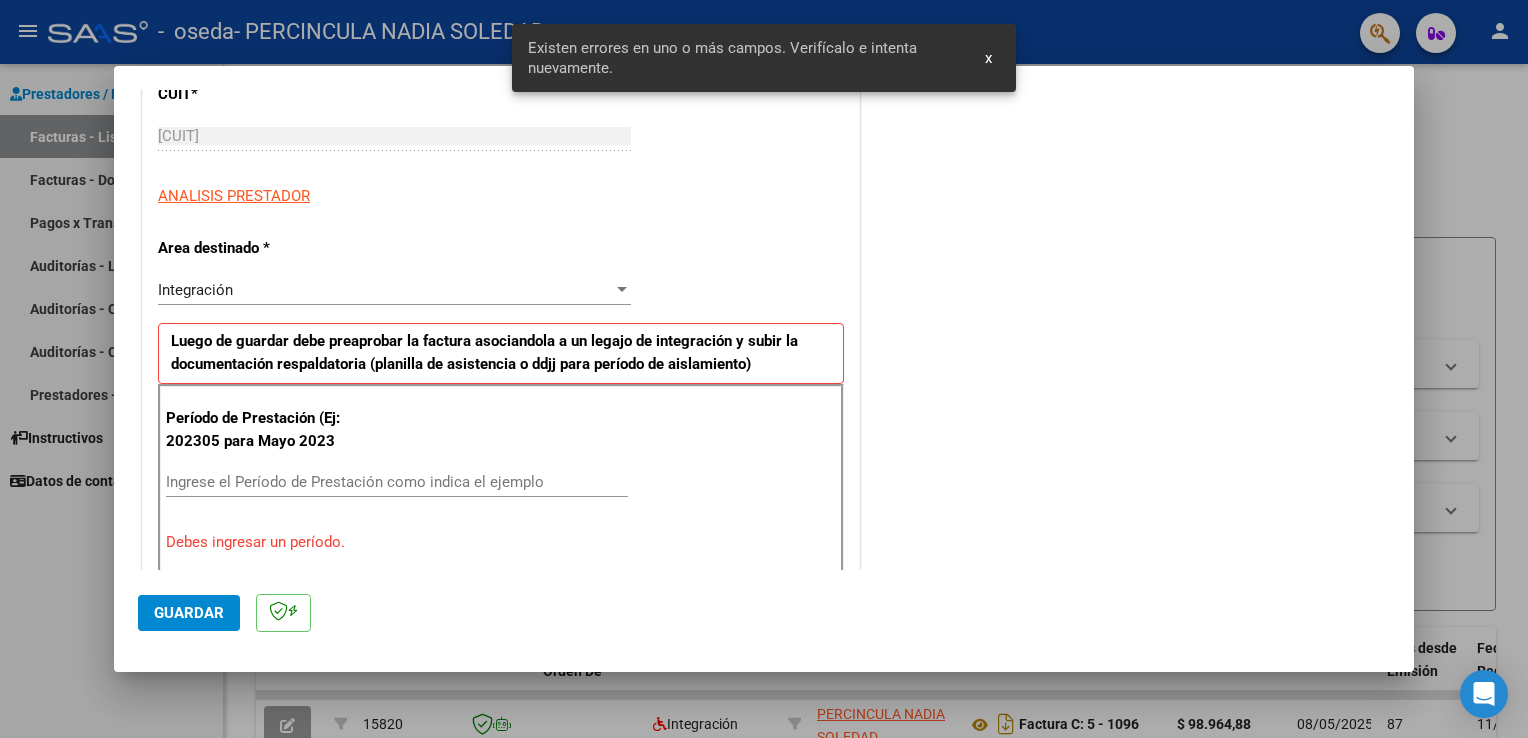 scroll, scrollTop: 417, scrollLeft: 0, axis: vertical 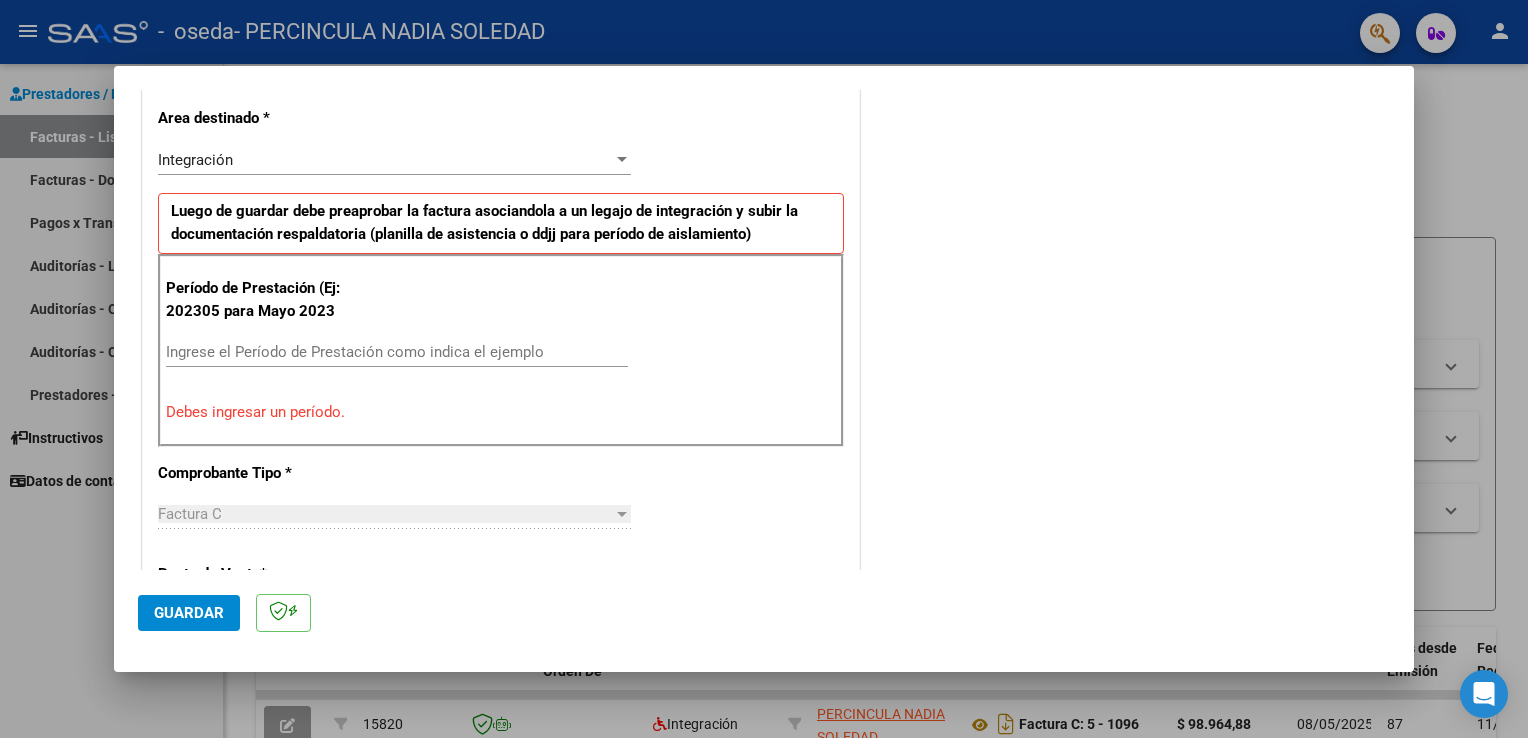 click on "Ingrese el Período de Prestación como indica el ejemplo" at bounding box center (397, 352) 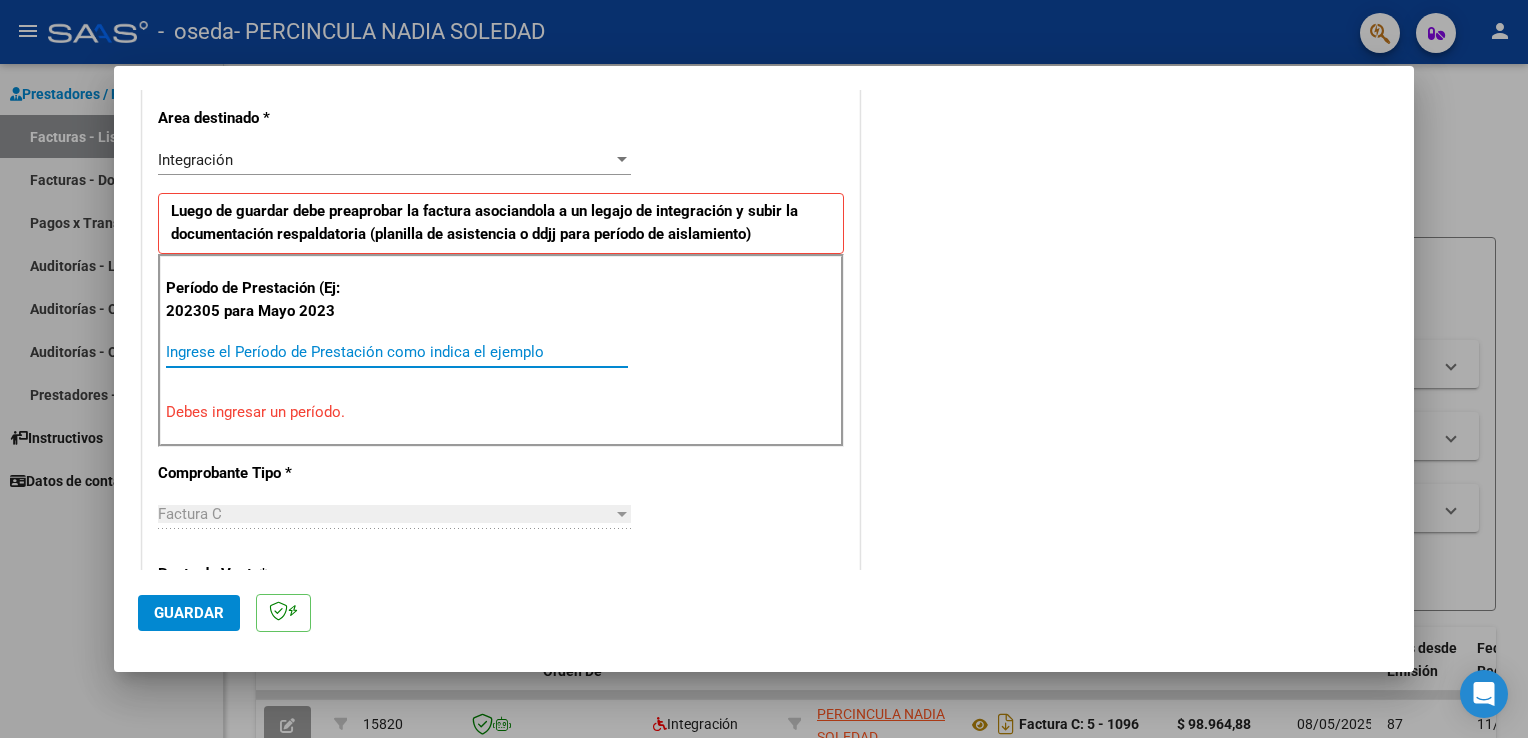 click on "Ingrese el Período de Prestación como indica el ejemplo" at bounding box center (397, 352) 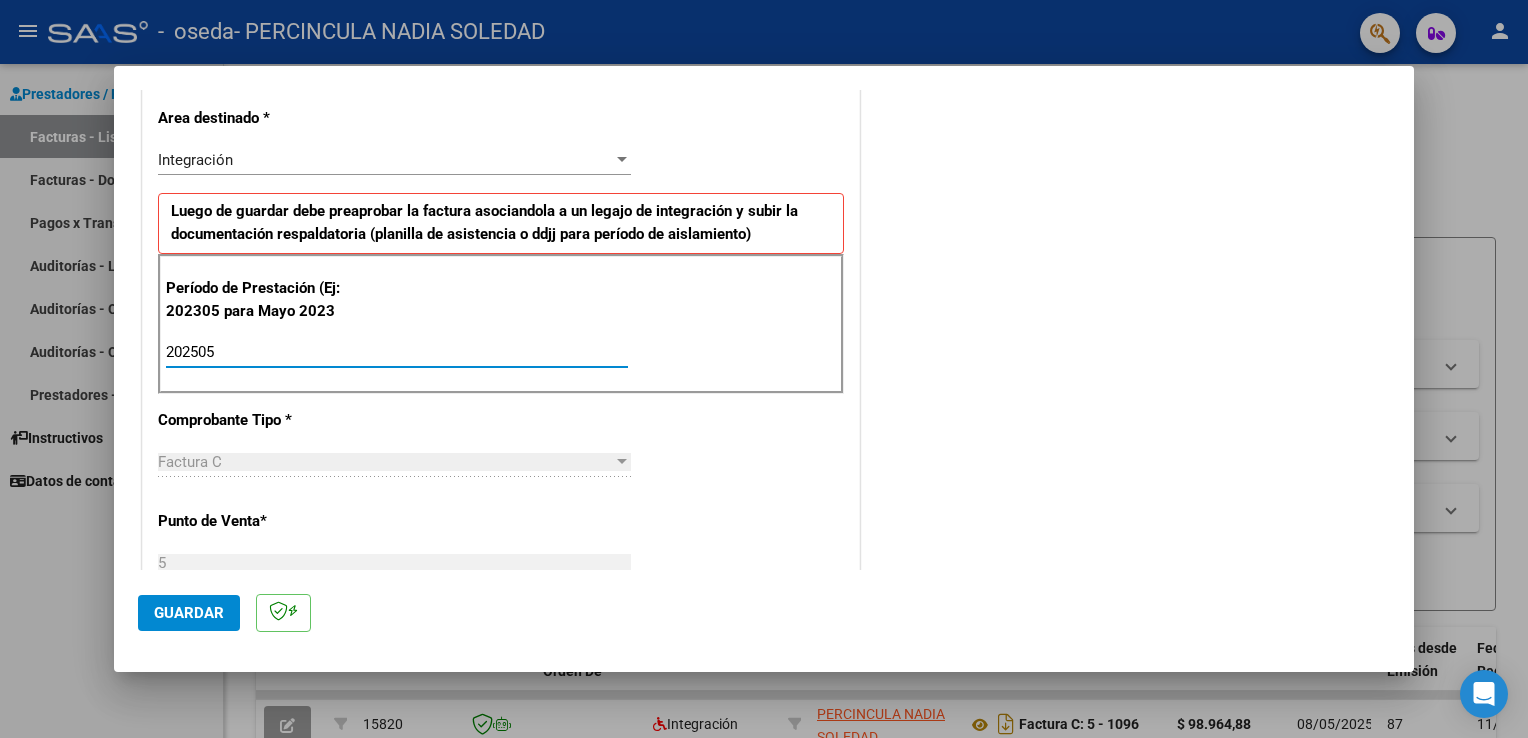 type on "202505" 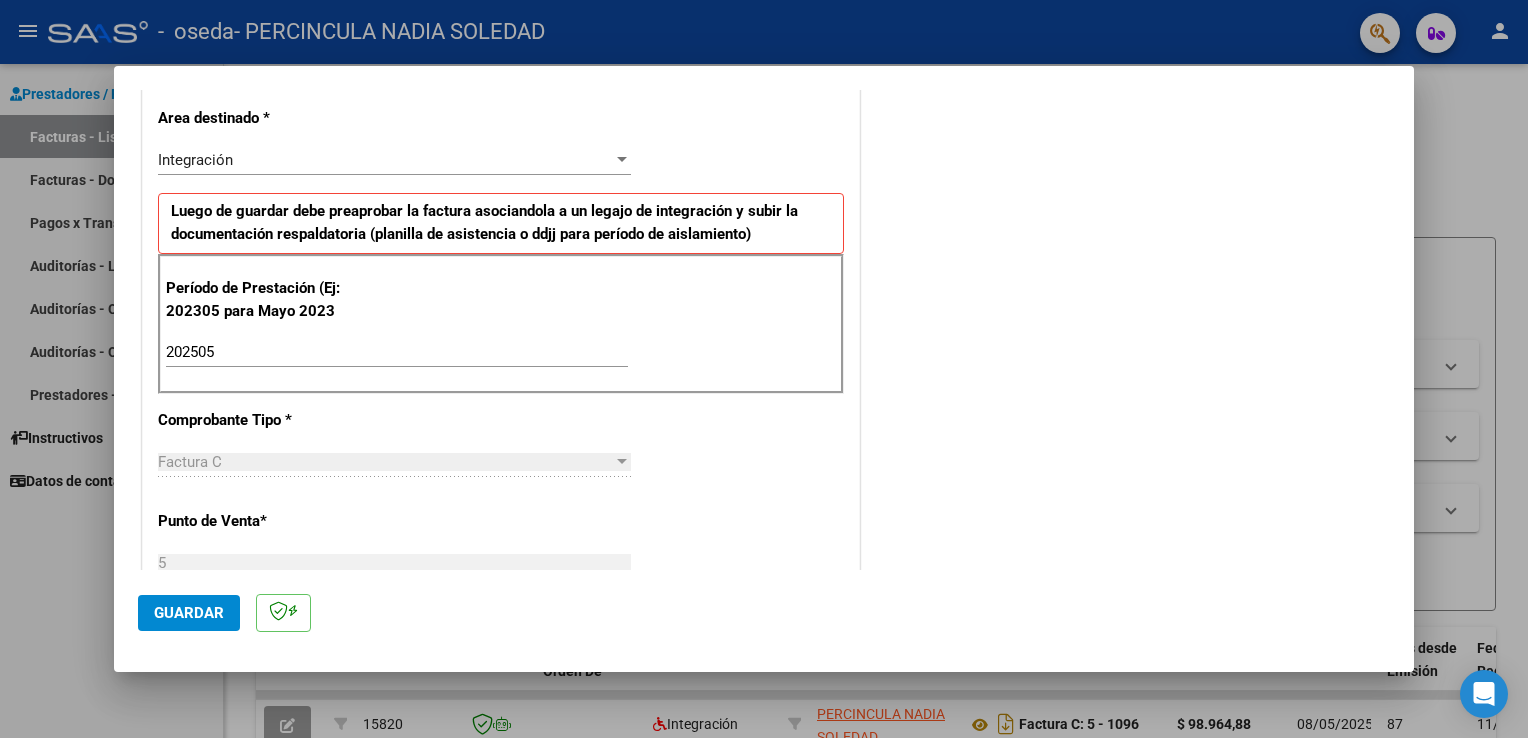 click on "Factura C Seleccionar Tipo" at bounding box center (394, 462) 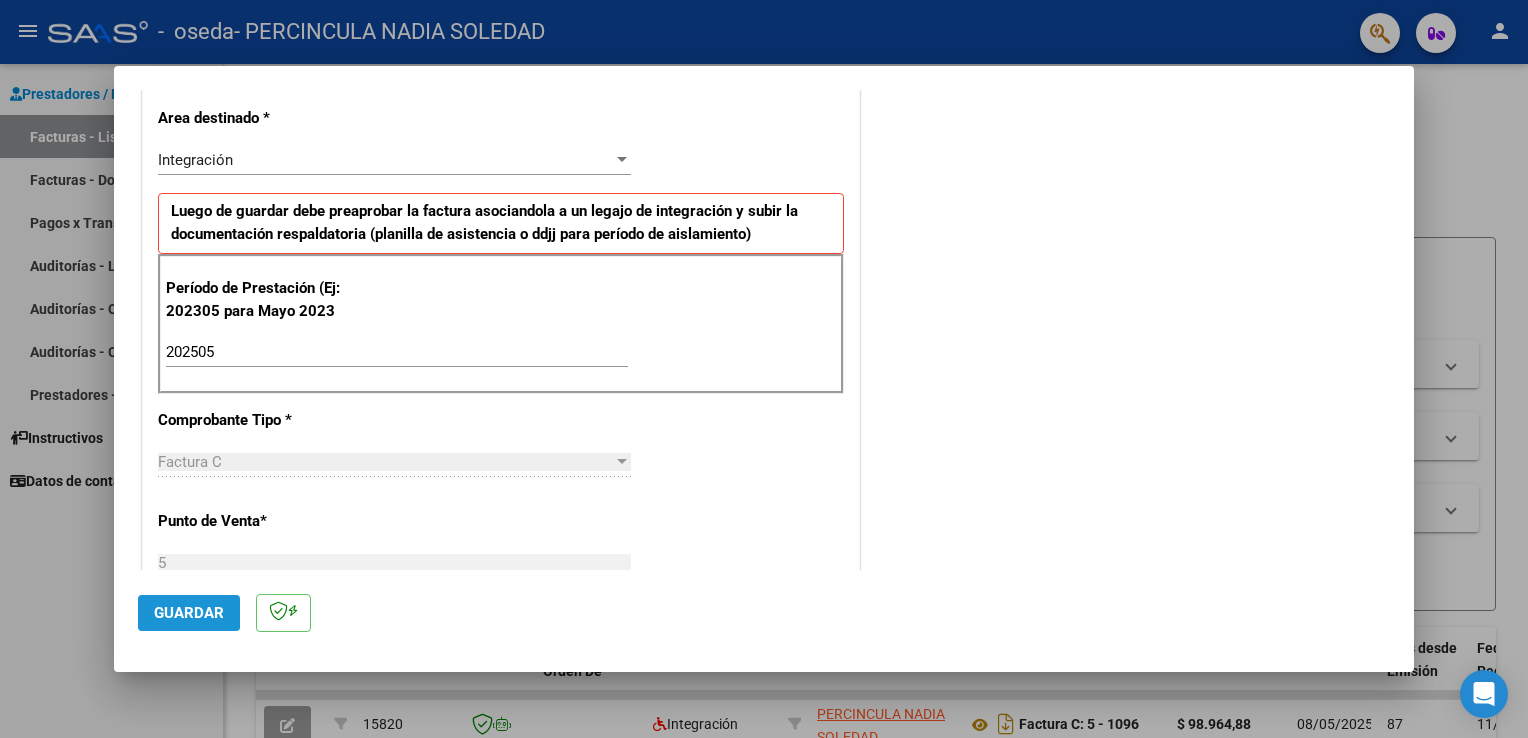 click on "Guardar" 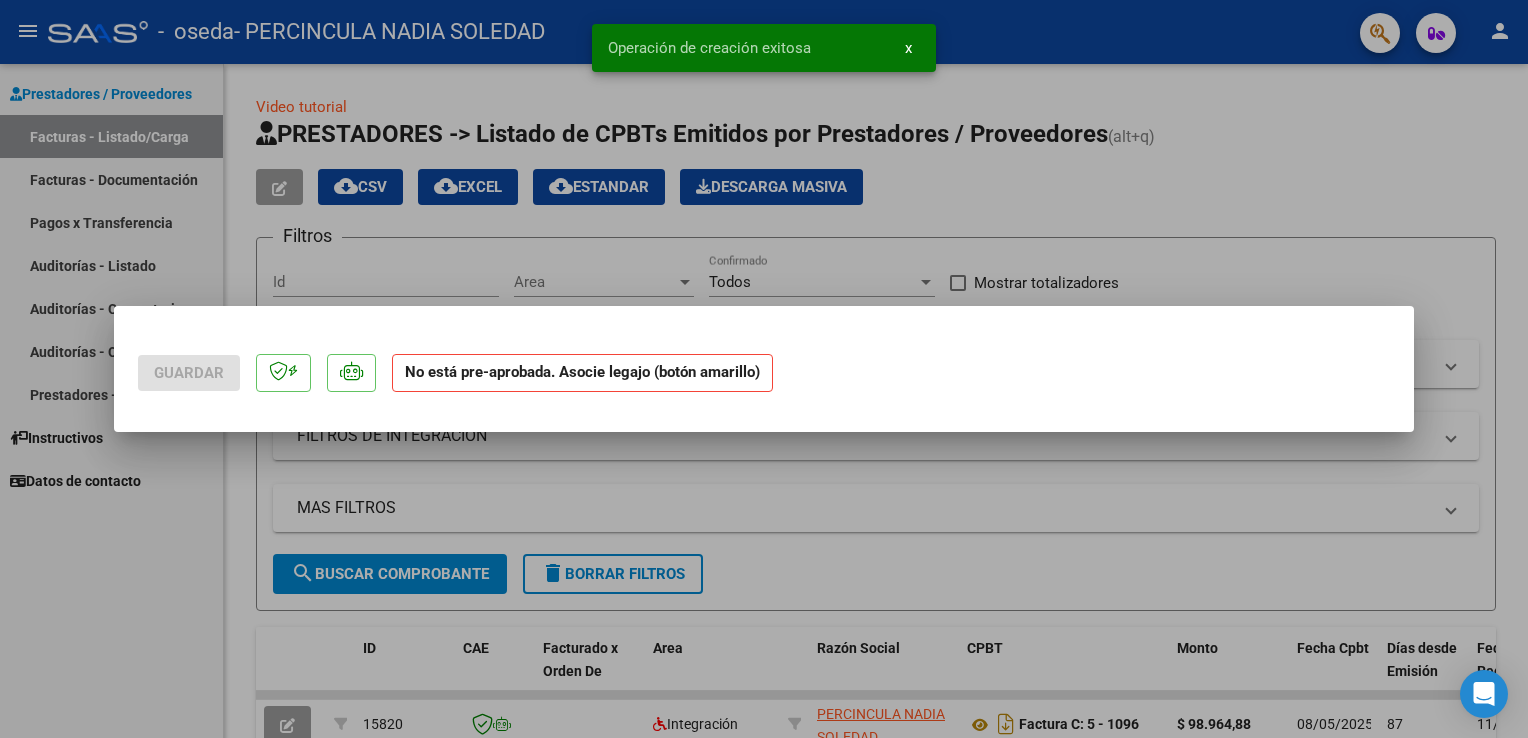 scroll, scrollTop: 0, scrollLeft: 0, axis: both 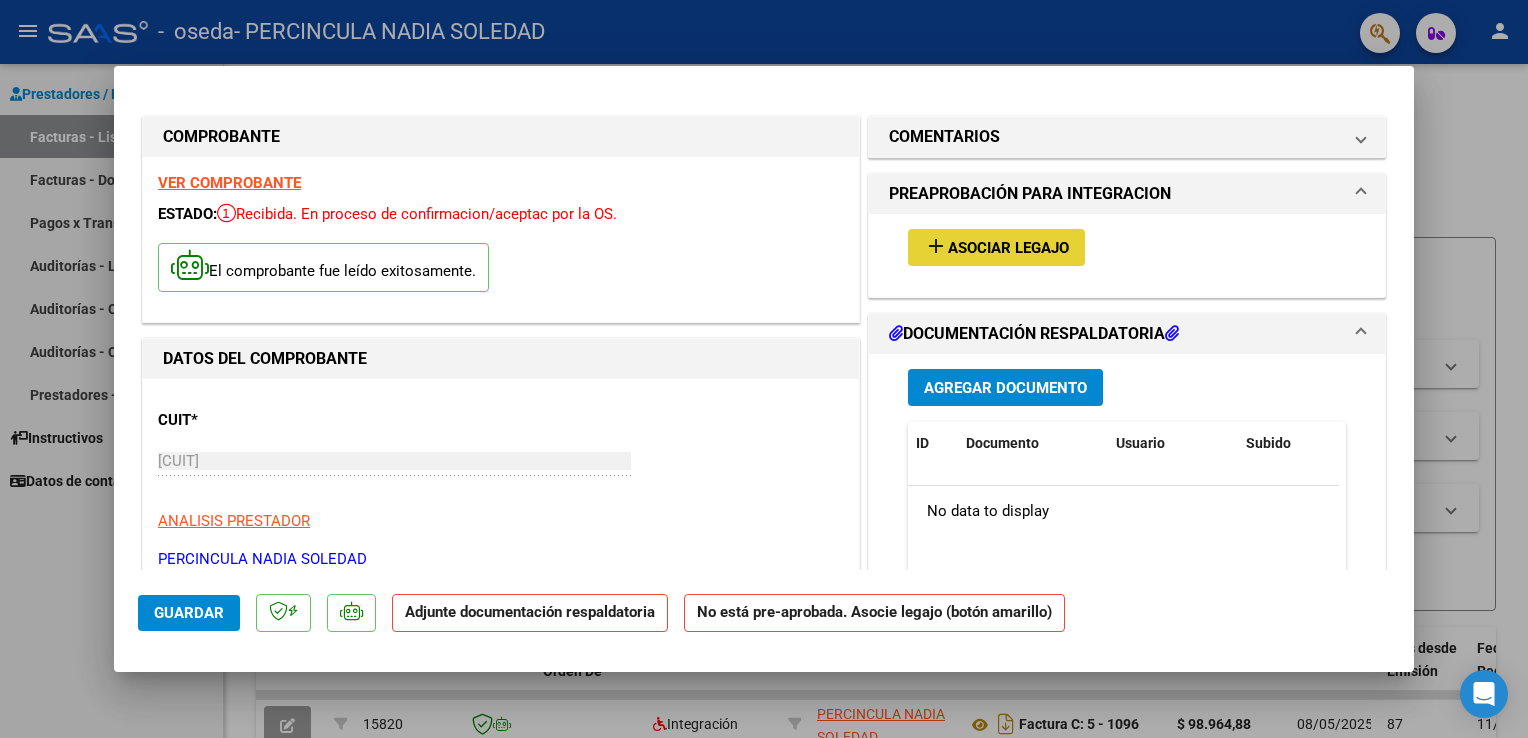 click on "Asociar Legajo" at bounding box center (1008, 248) 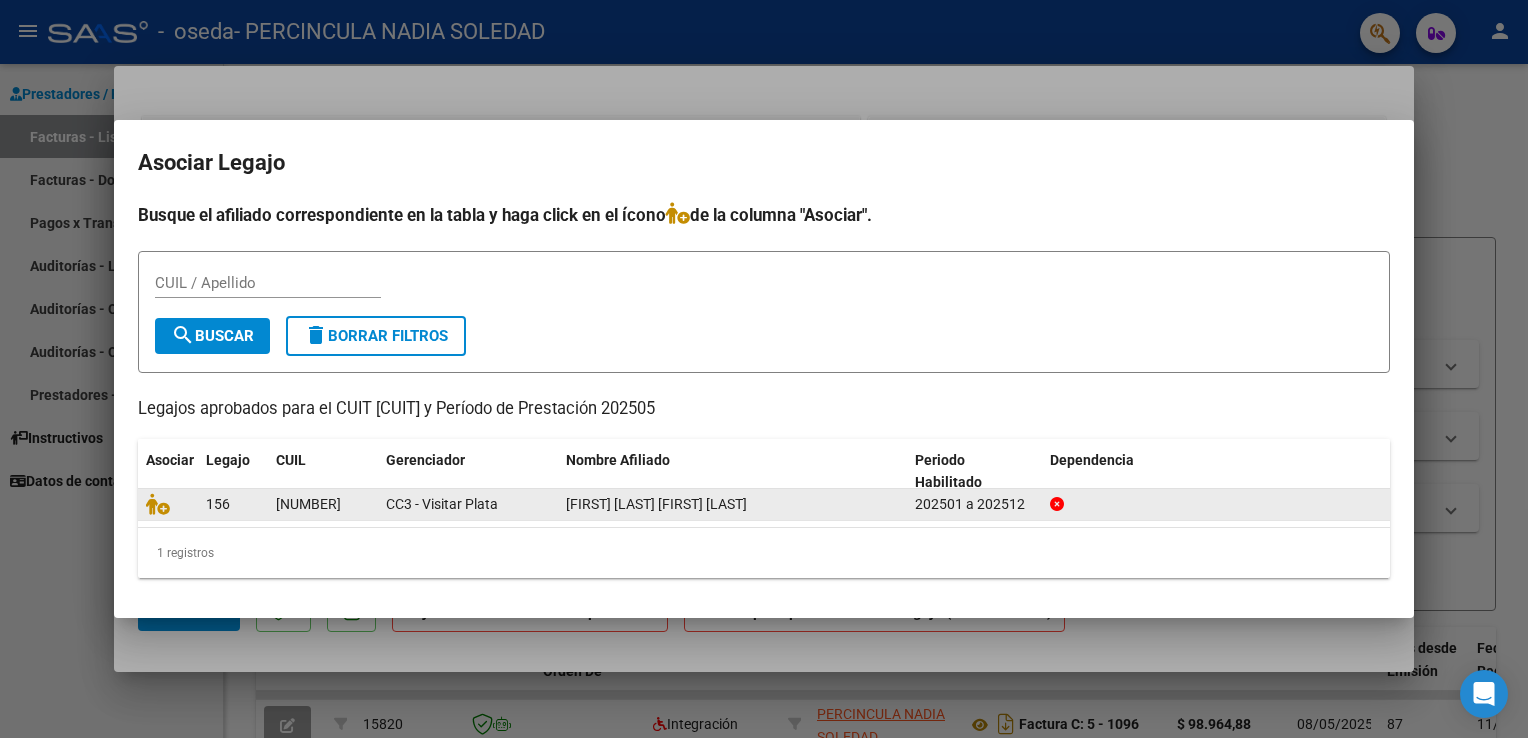 click on "CC3 - Visitar Plata" 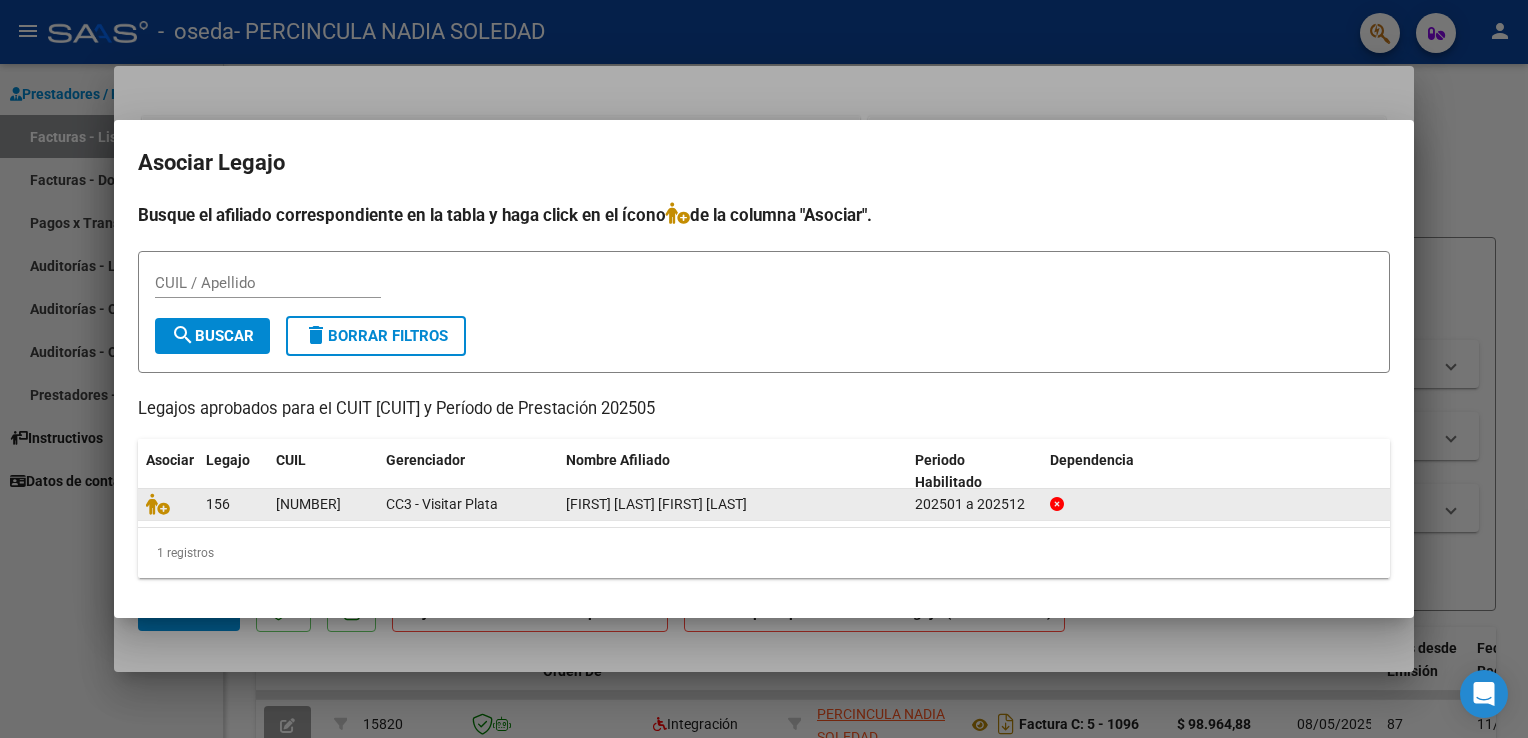 click on "202501 a 202512" 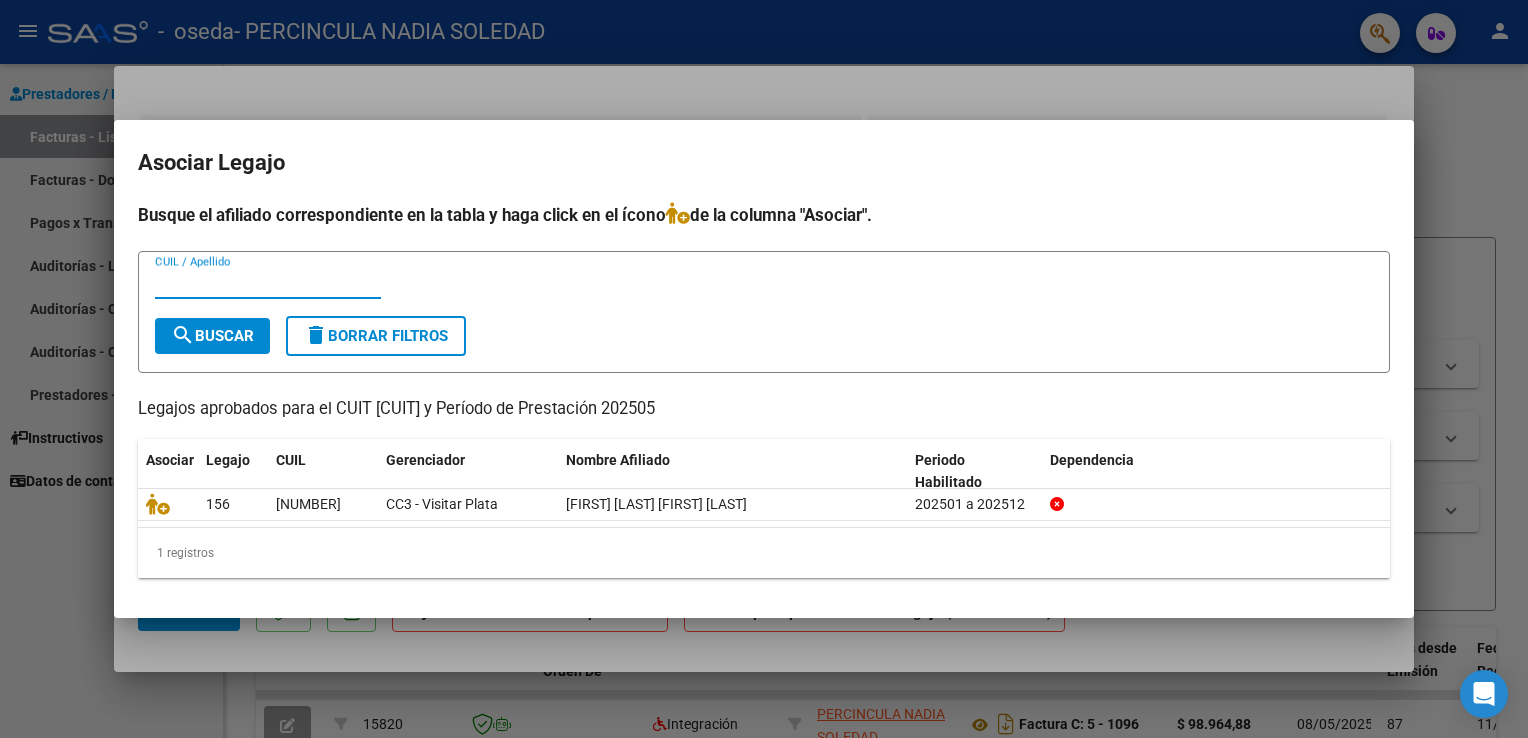 click on "CUIL / Apellido" at bounding box center (268, 283) 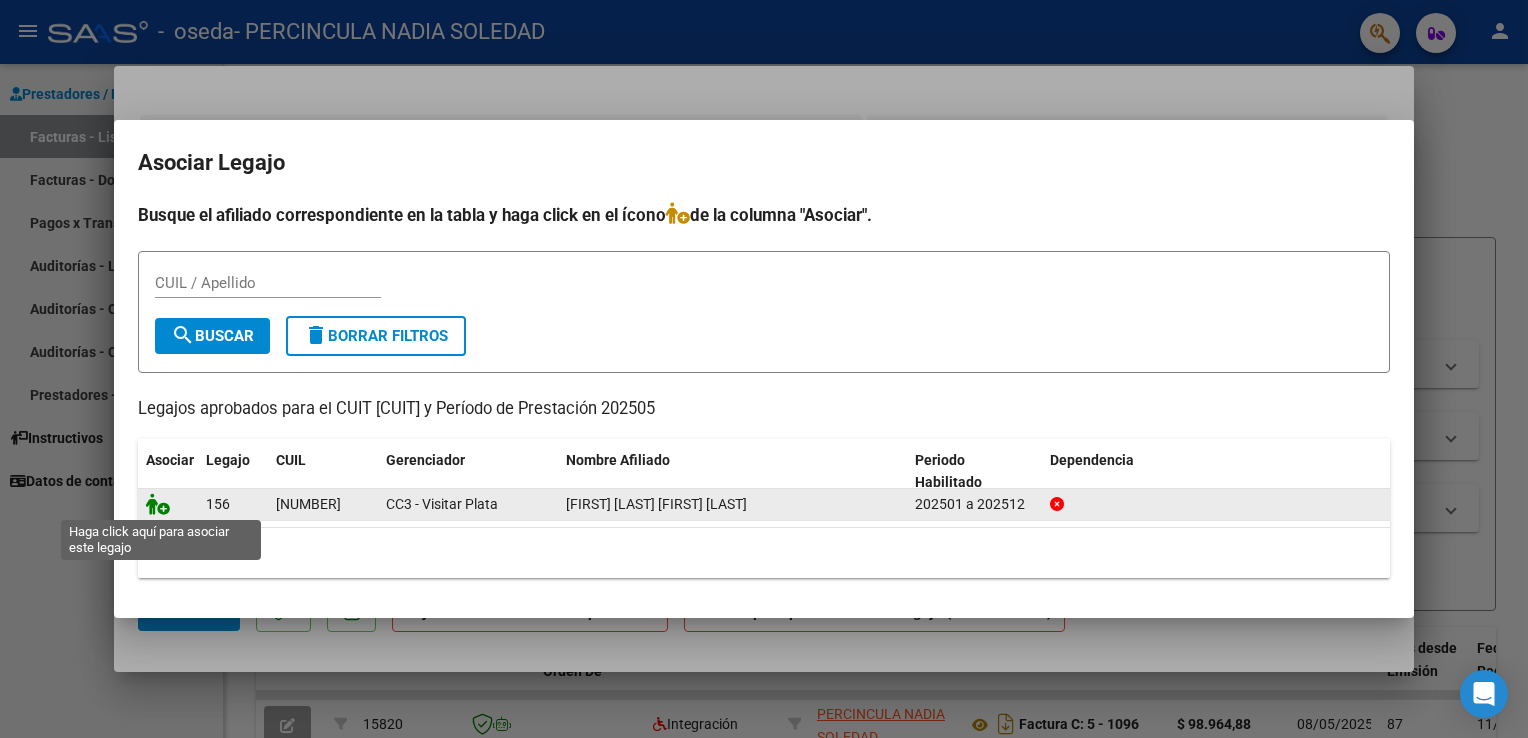 click 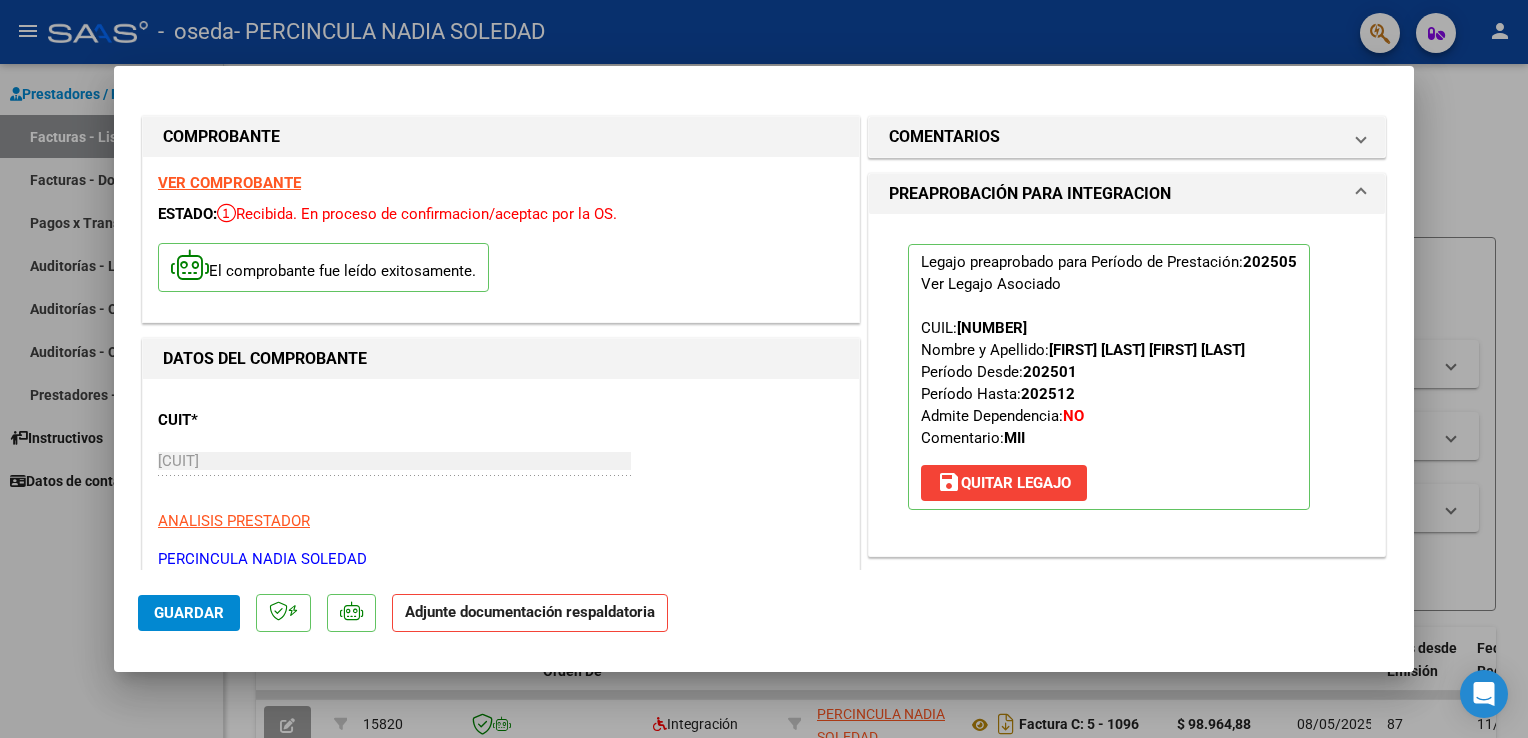 click on "Adjunte documentación respaldatoria" 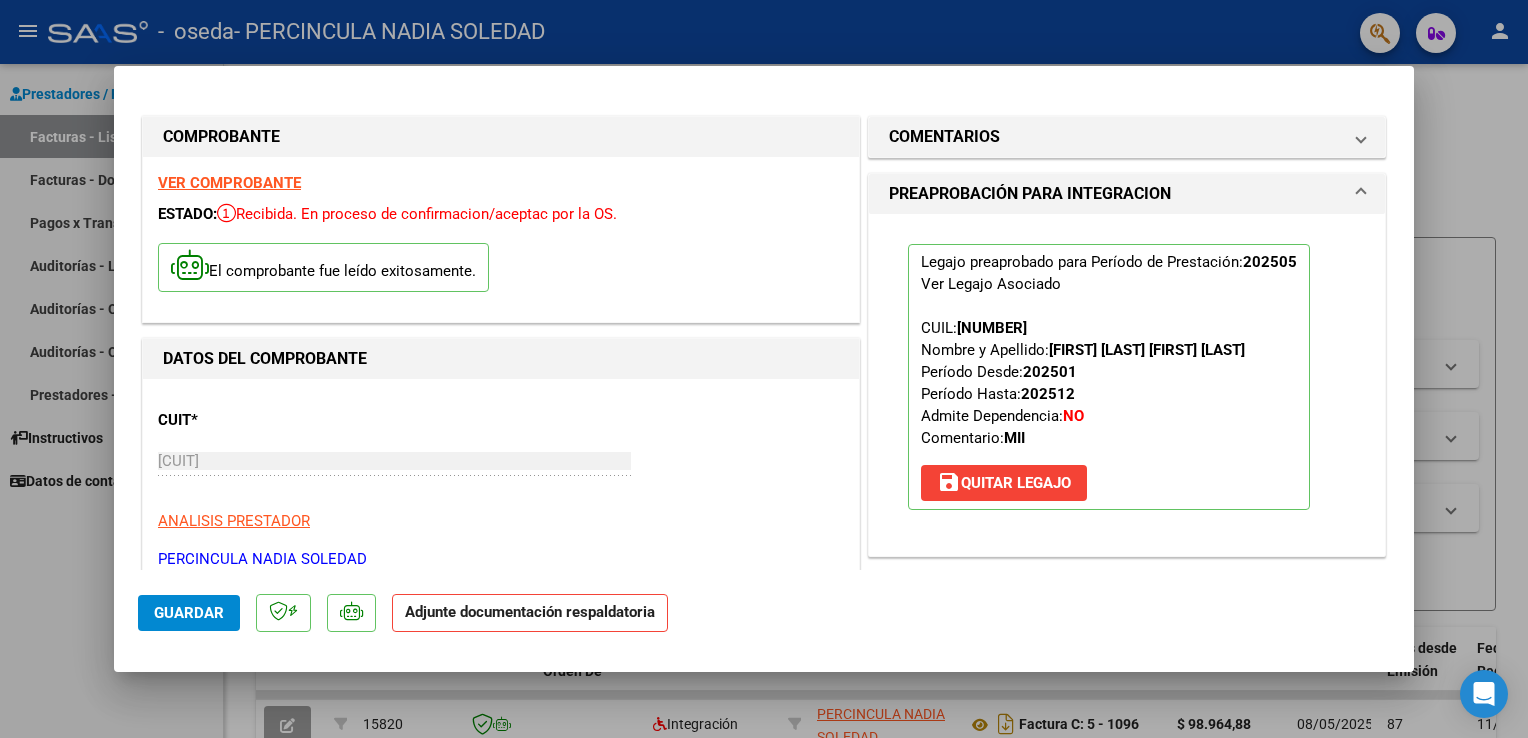 drag, startPoint x: 400, startPoint y: 622, endPoint x: 512, endPoint y: 597, distance: 114.75626 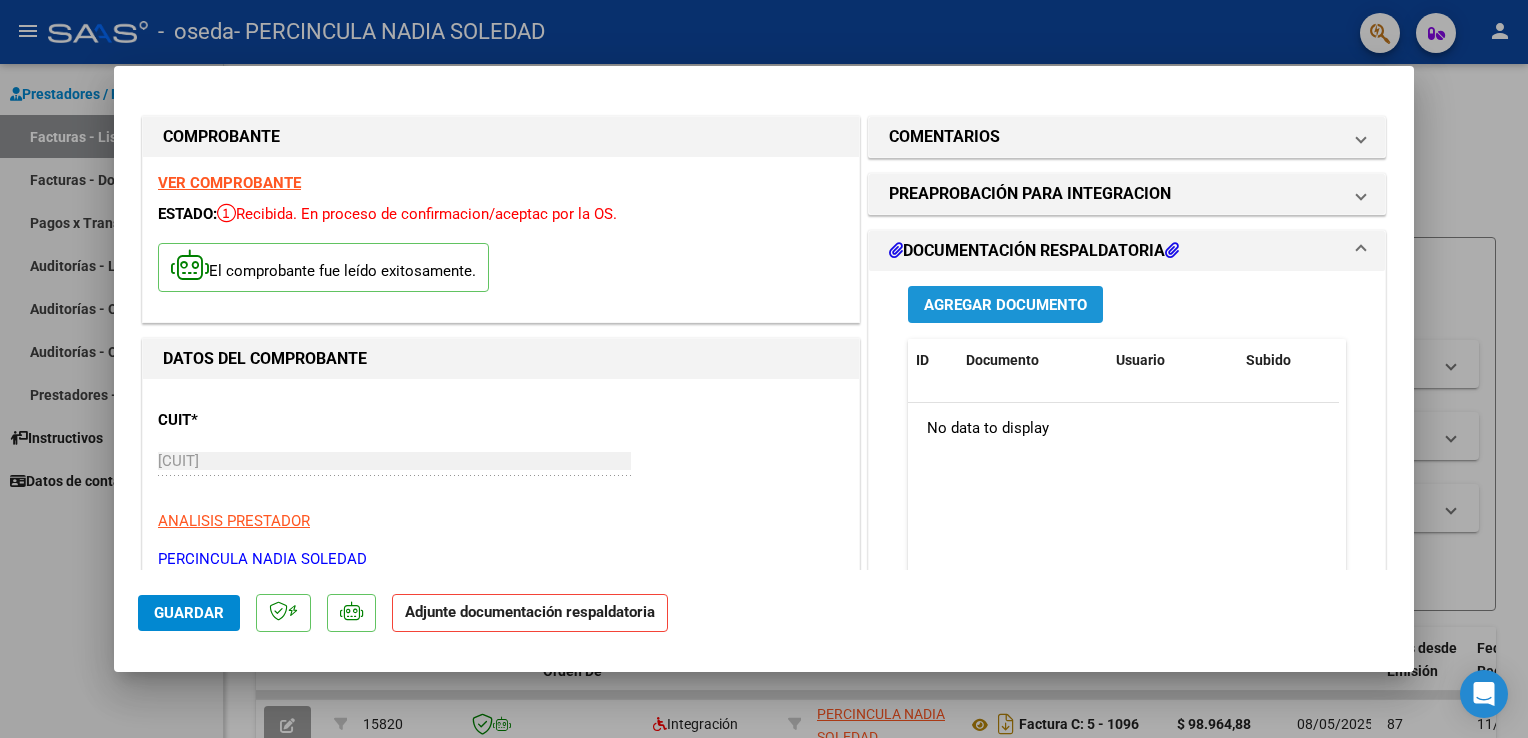 click on "Agregar Documento" at bounding box center (1005, 305) 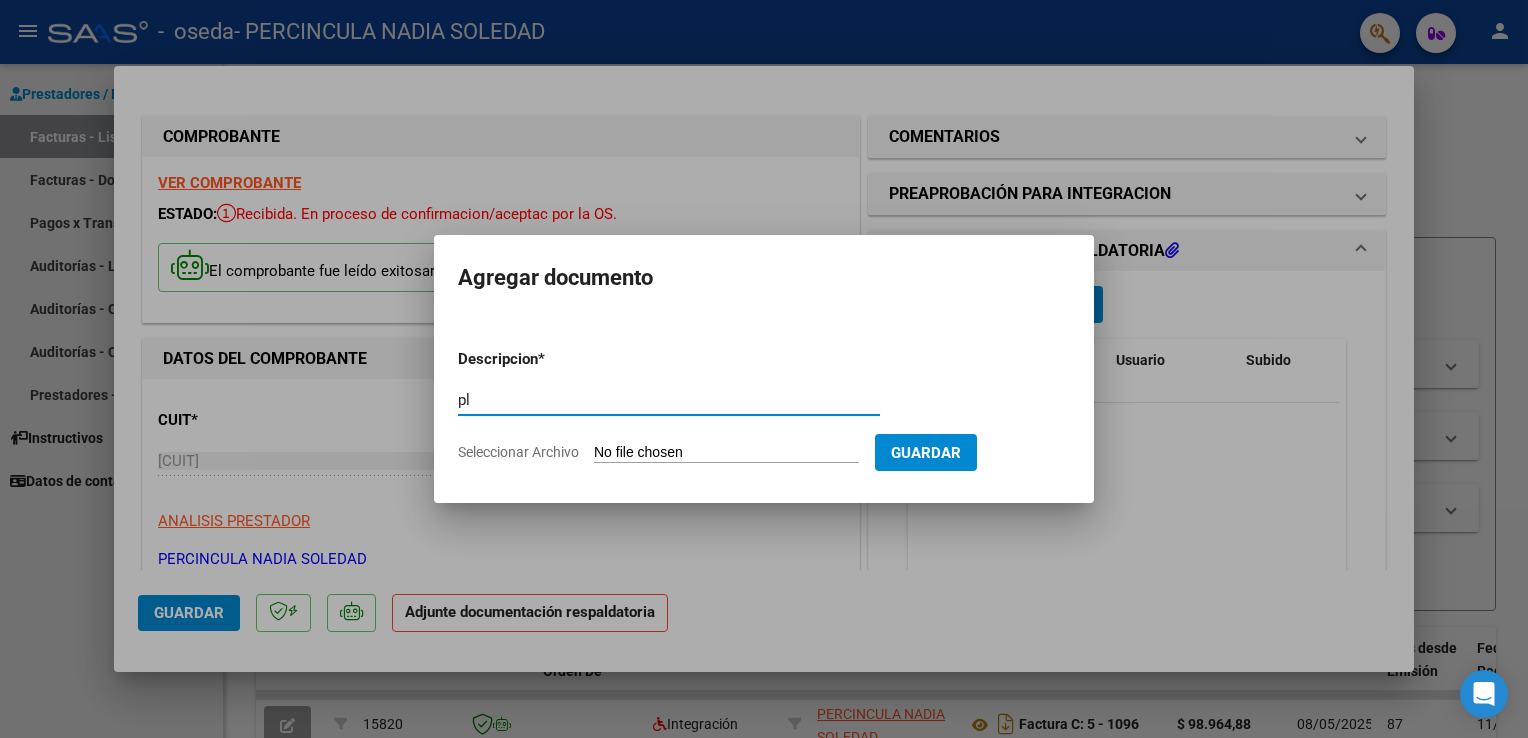 type on "[NAME]" 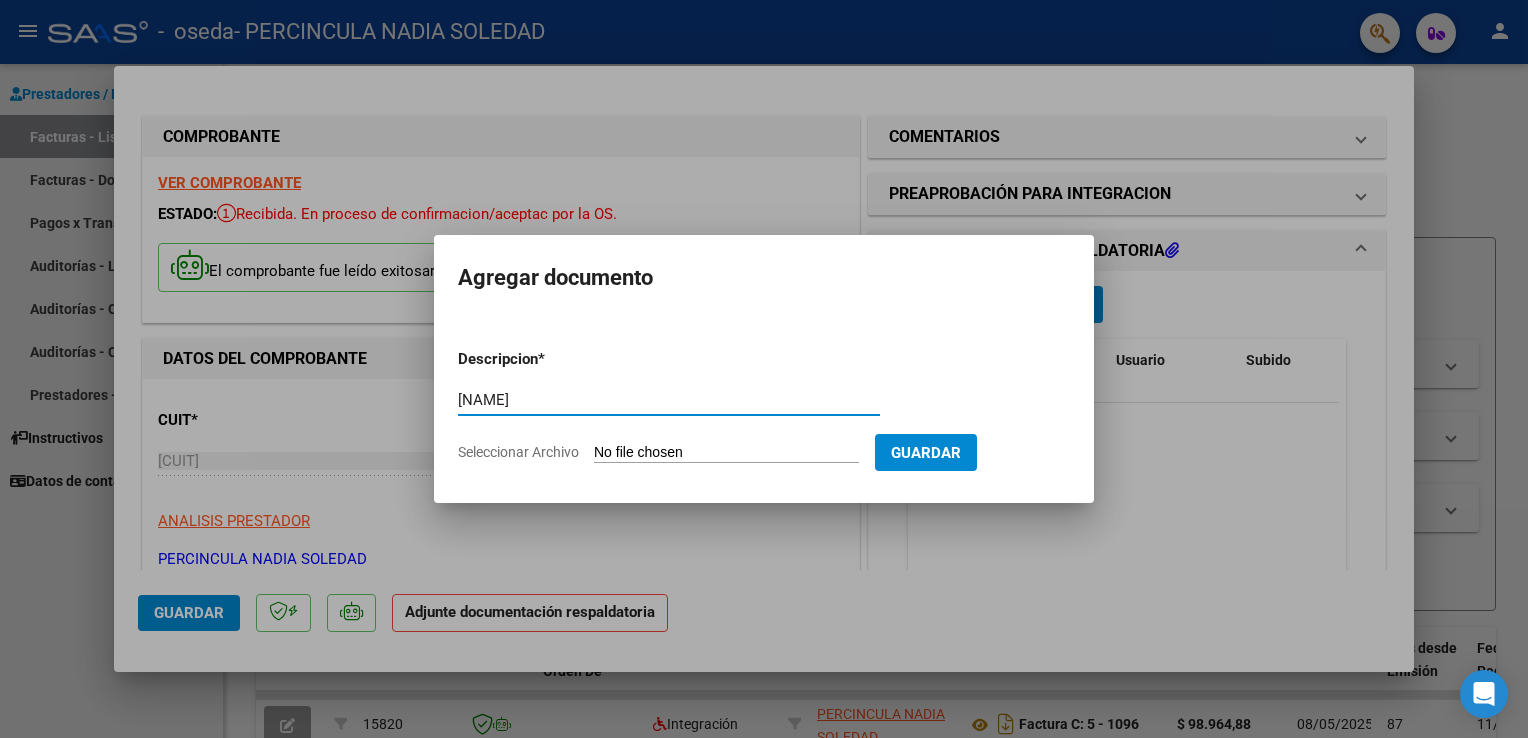 click on "Seleccionar Archivo" 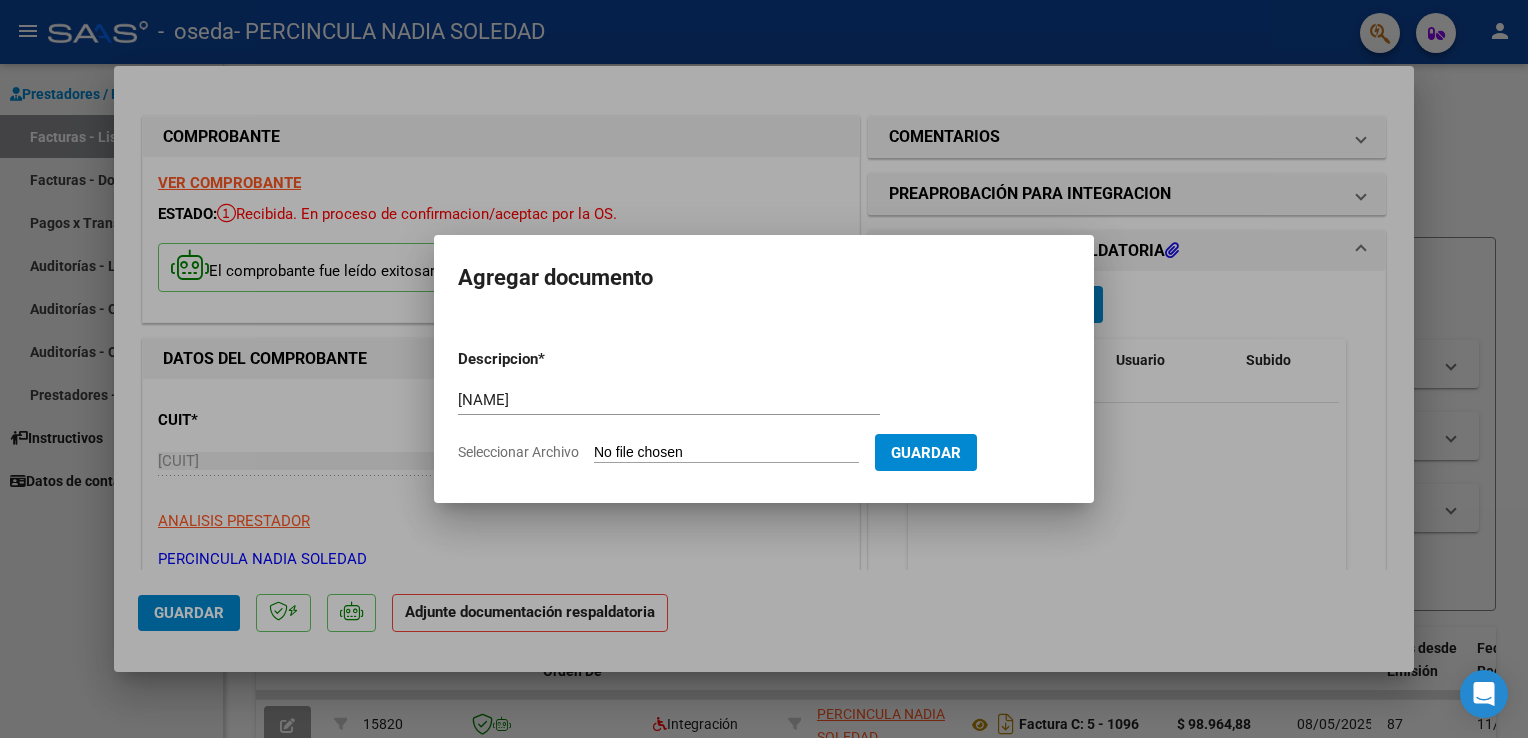 type on "C:\fakepath\[NAME]Mayo planilla.pdf" 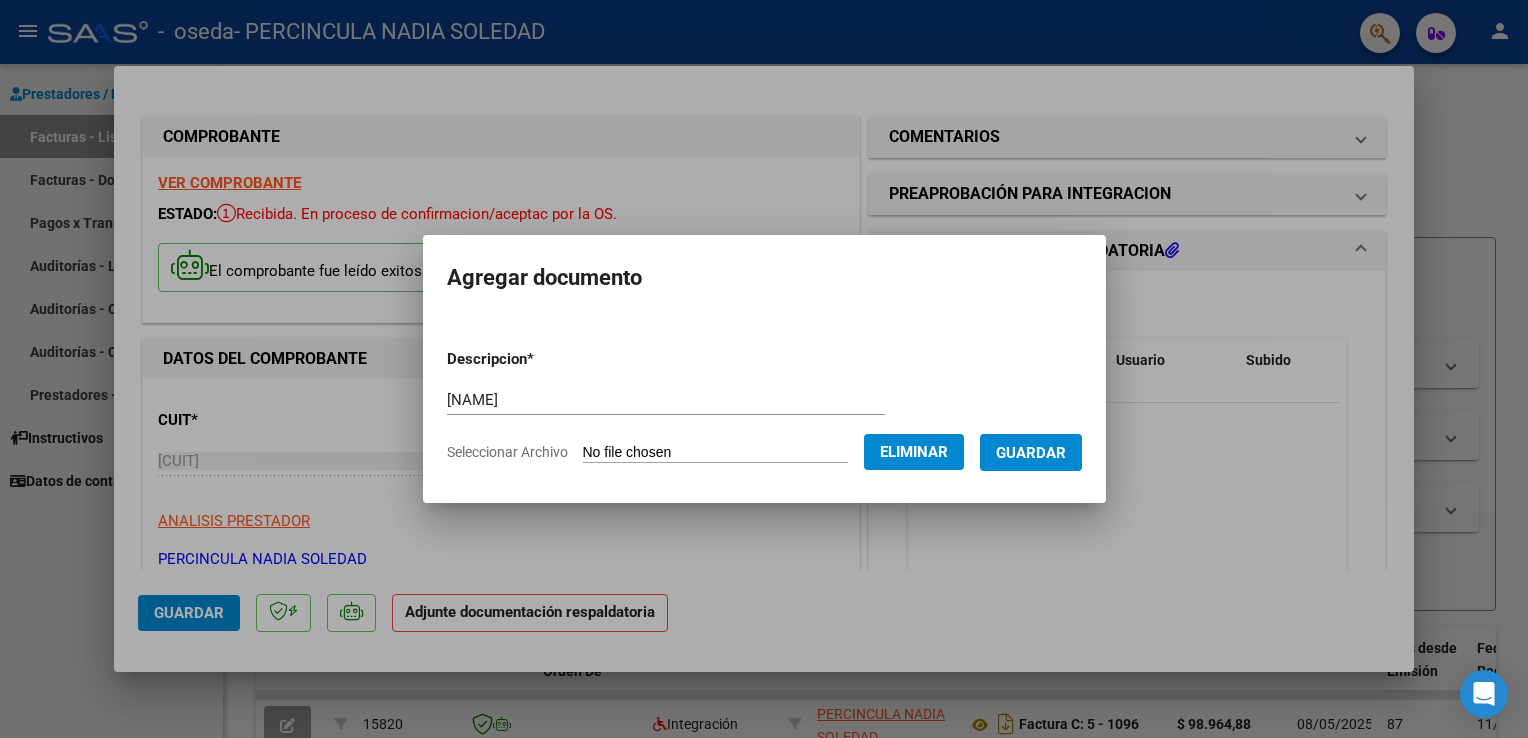 click at bounding box center (764, 369) 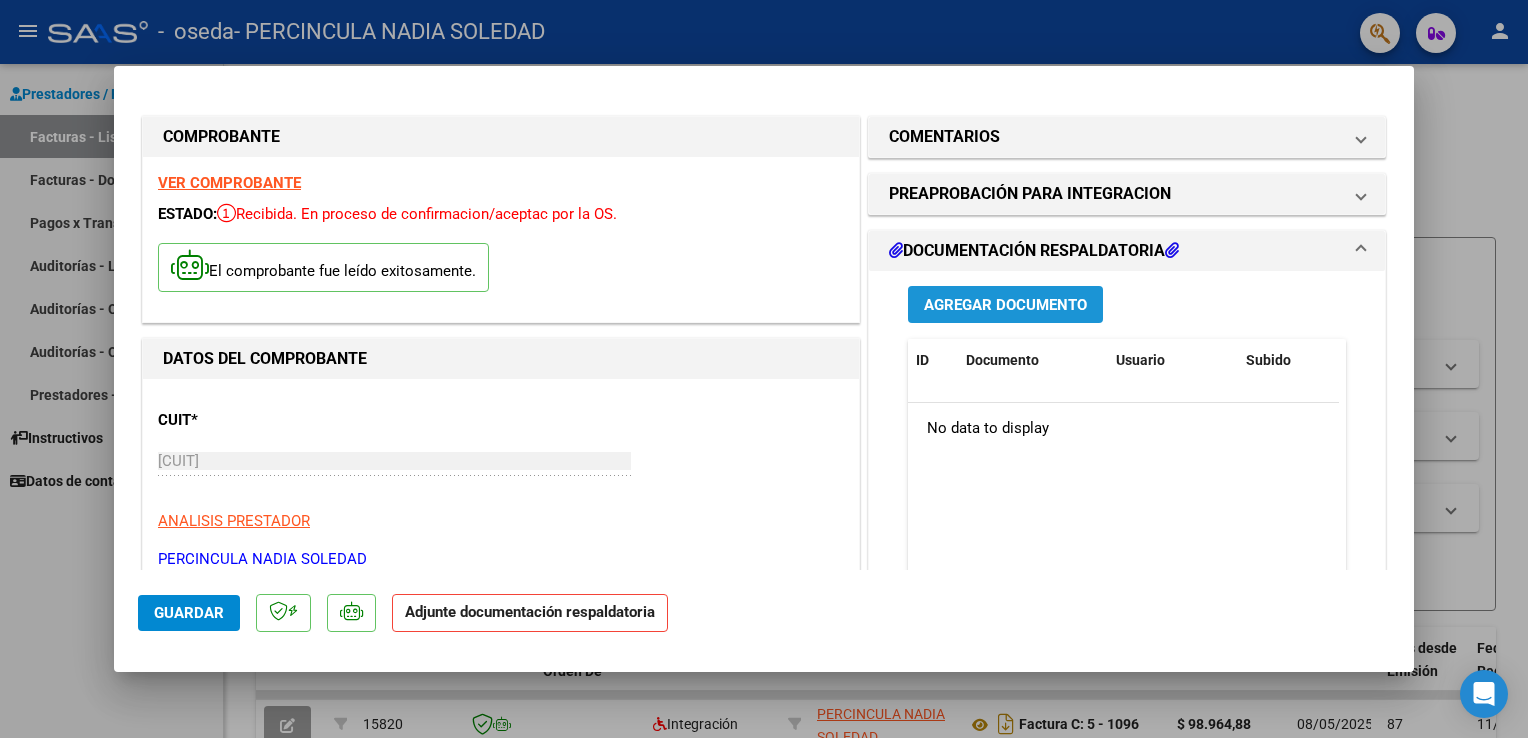 click on "Agregar Documento" at bounding box center [1005, 305] 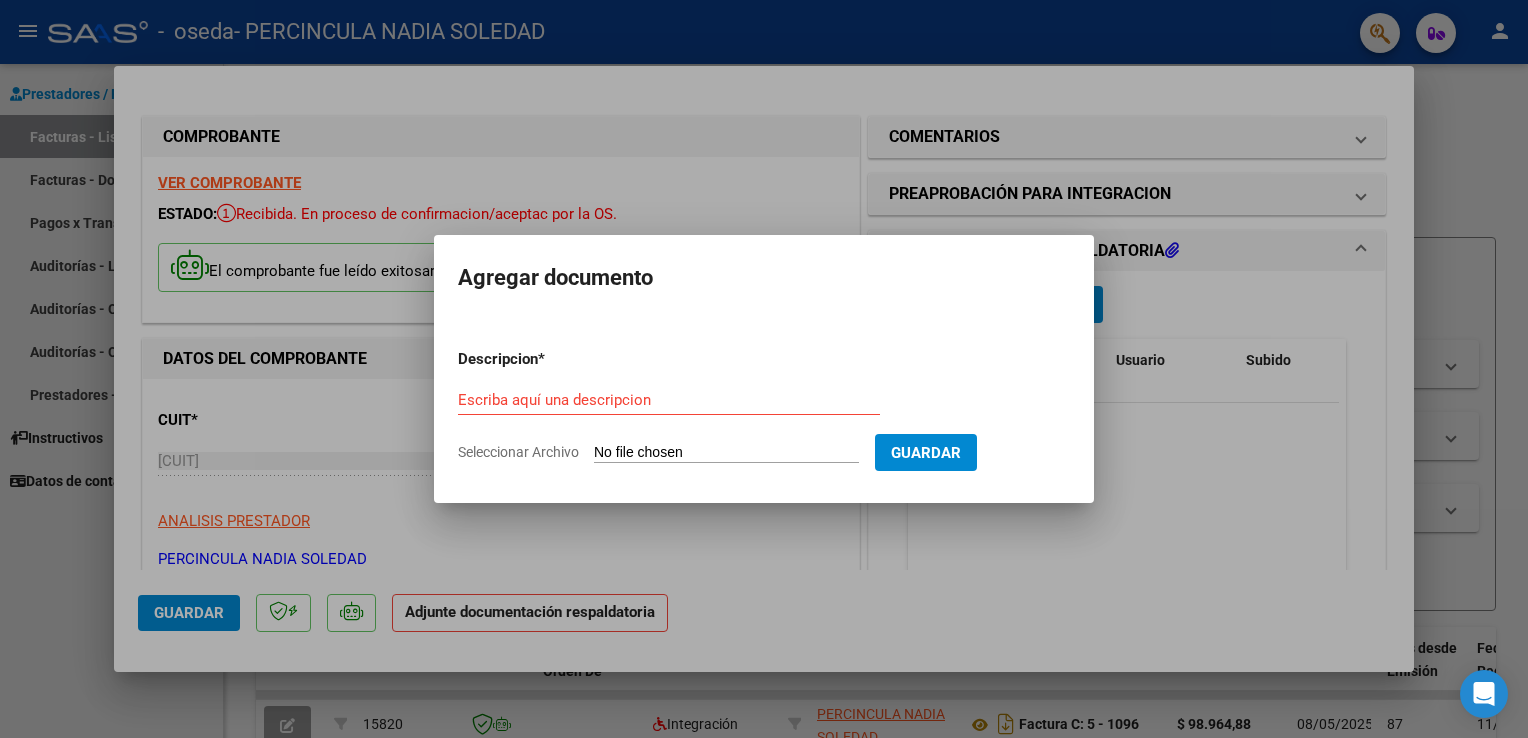click on "Escriba aquí una descripcion" at bounding box center [669, 400] 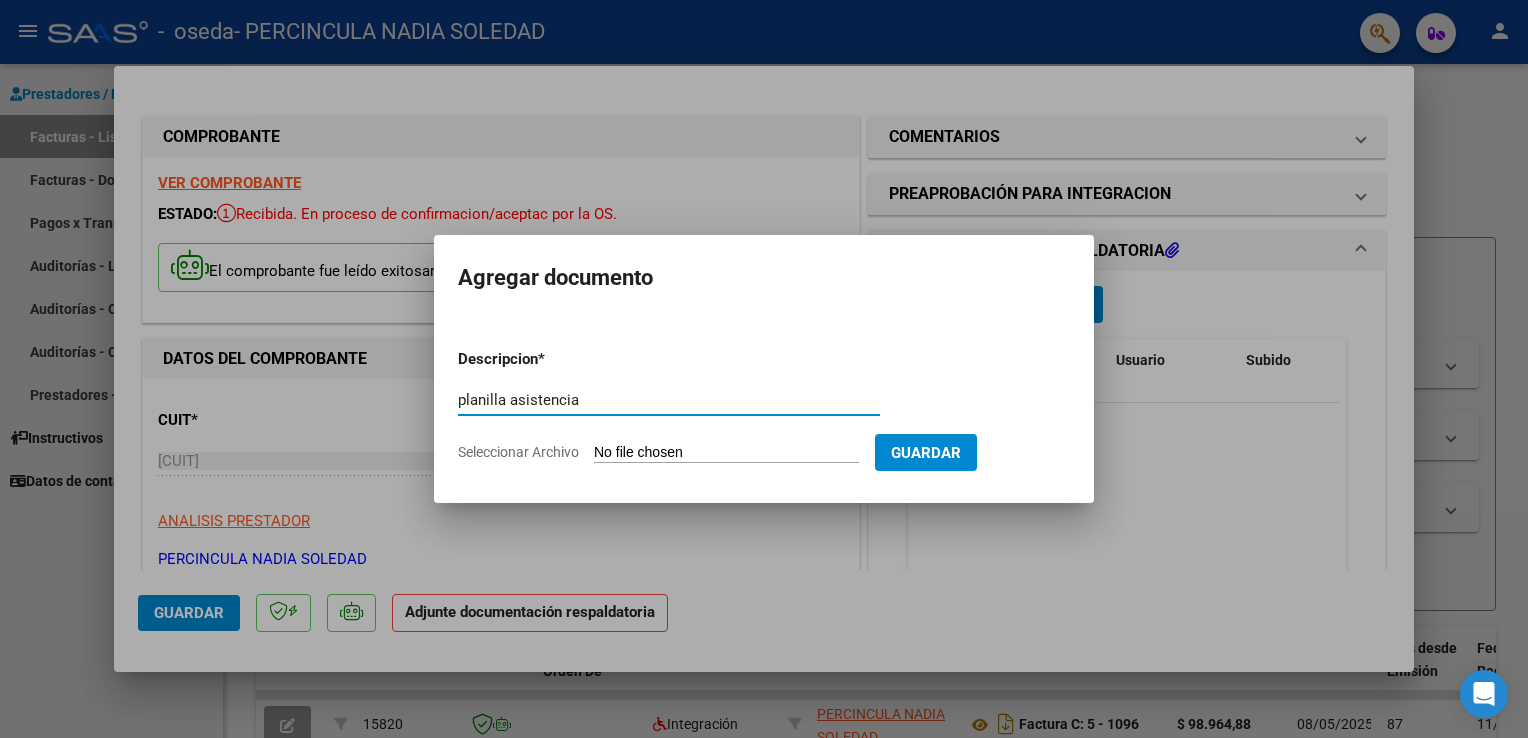 type on "planilla asistencia" 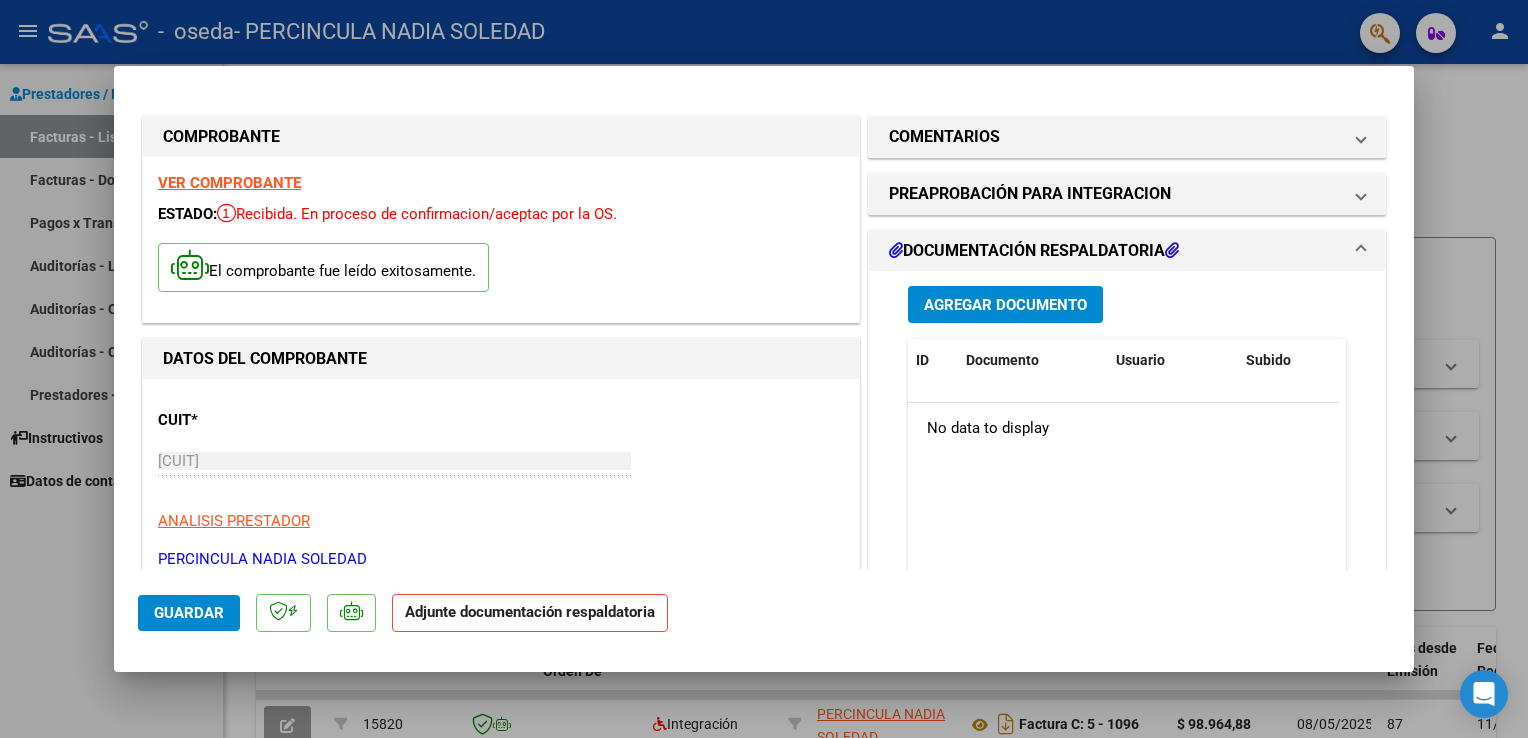 click on "DOCUMENTACIÓN RESPALDATORIA" at bounding box center [1034, 251] 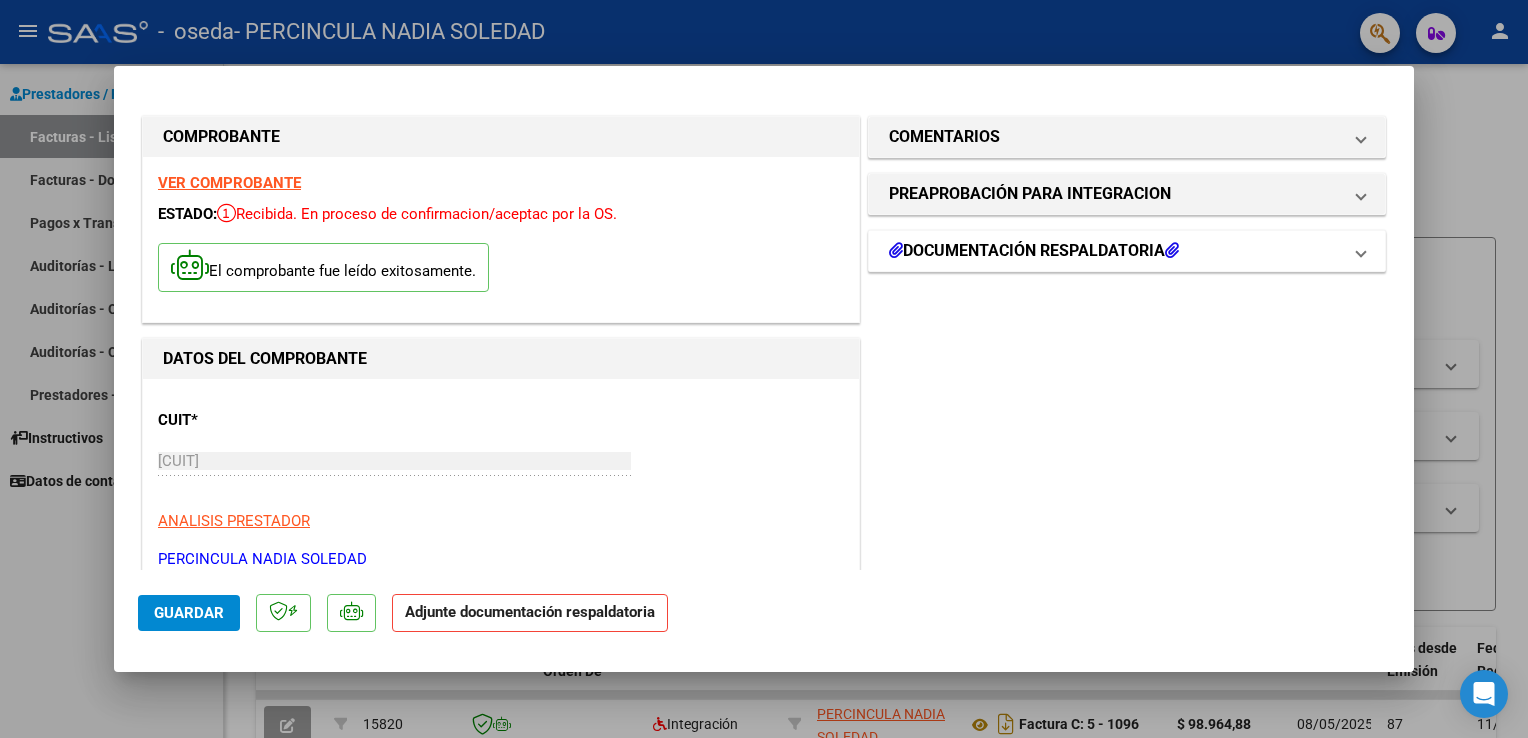 click on "DOCUMENTACIÓN RESPALDATORIA" at bounding box center [1034, 251] 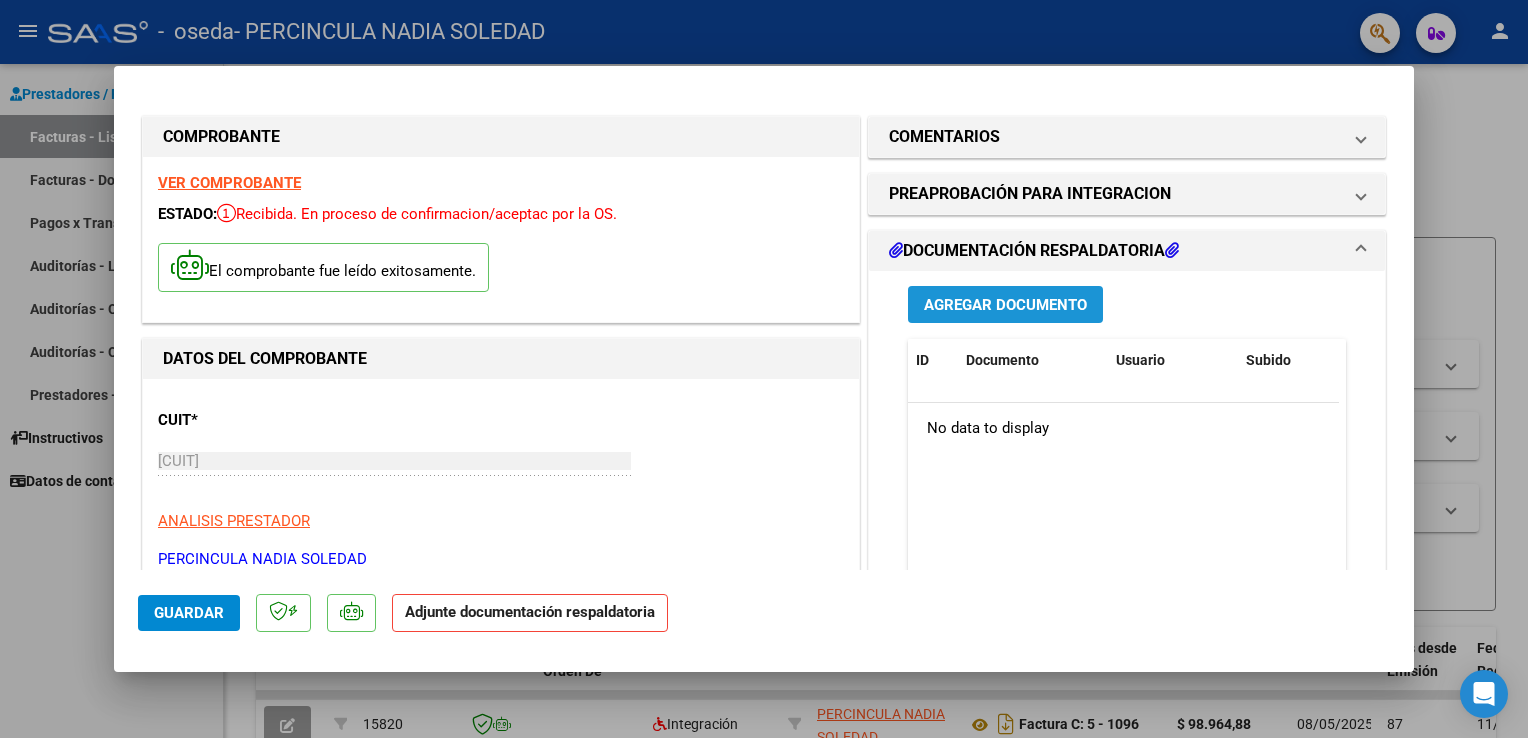 click on "Agregar Documento" at bounding box center (1005, 305) 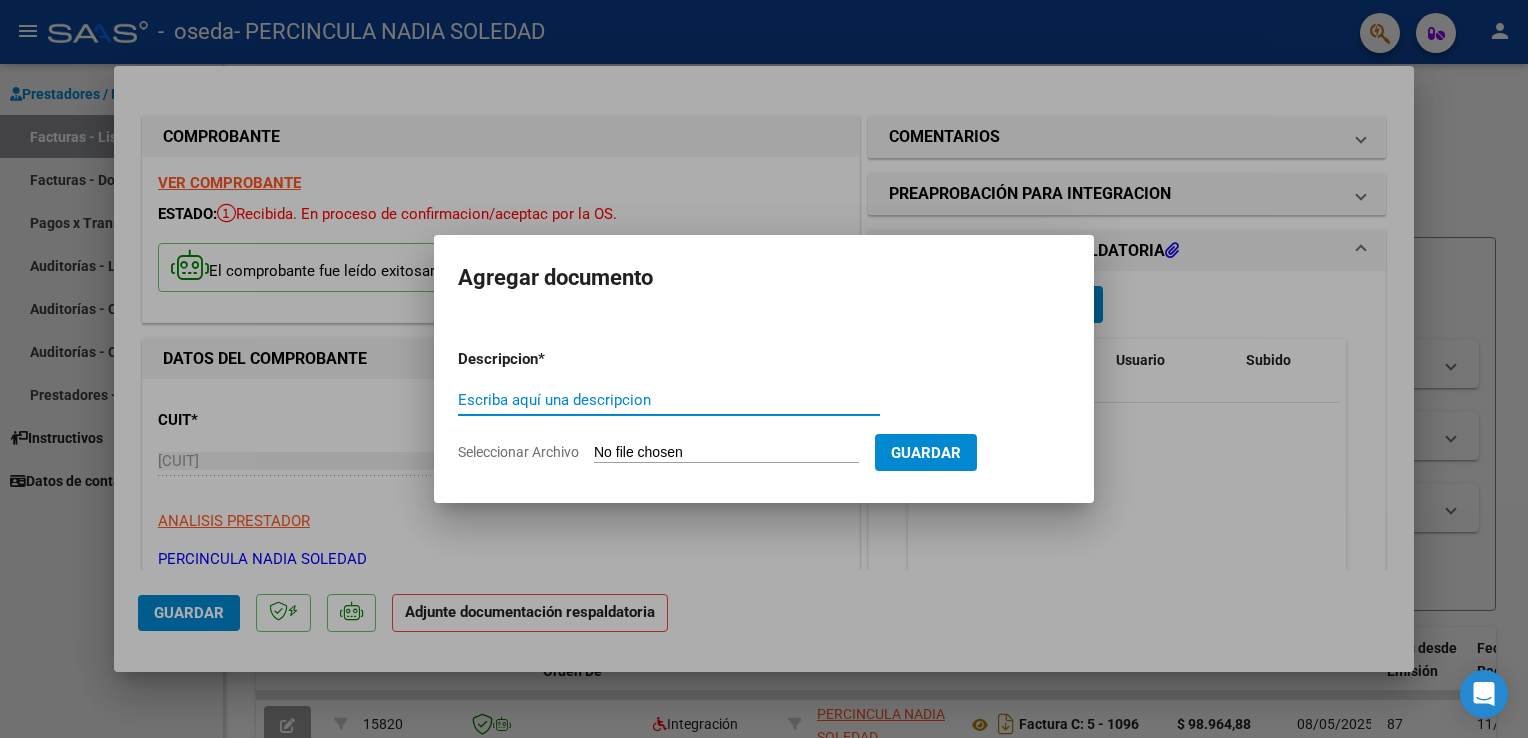 click on "Escriba aquí una descripcion" at bounding box center [669, 400] 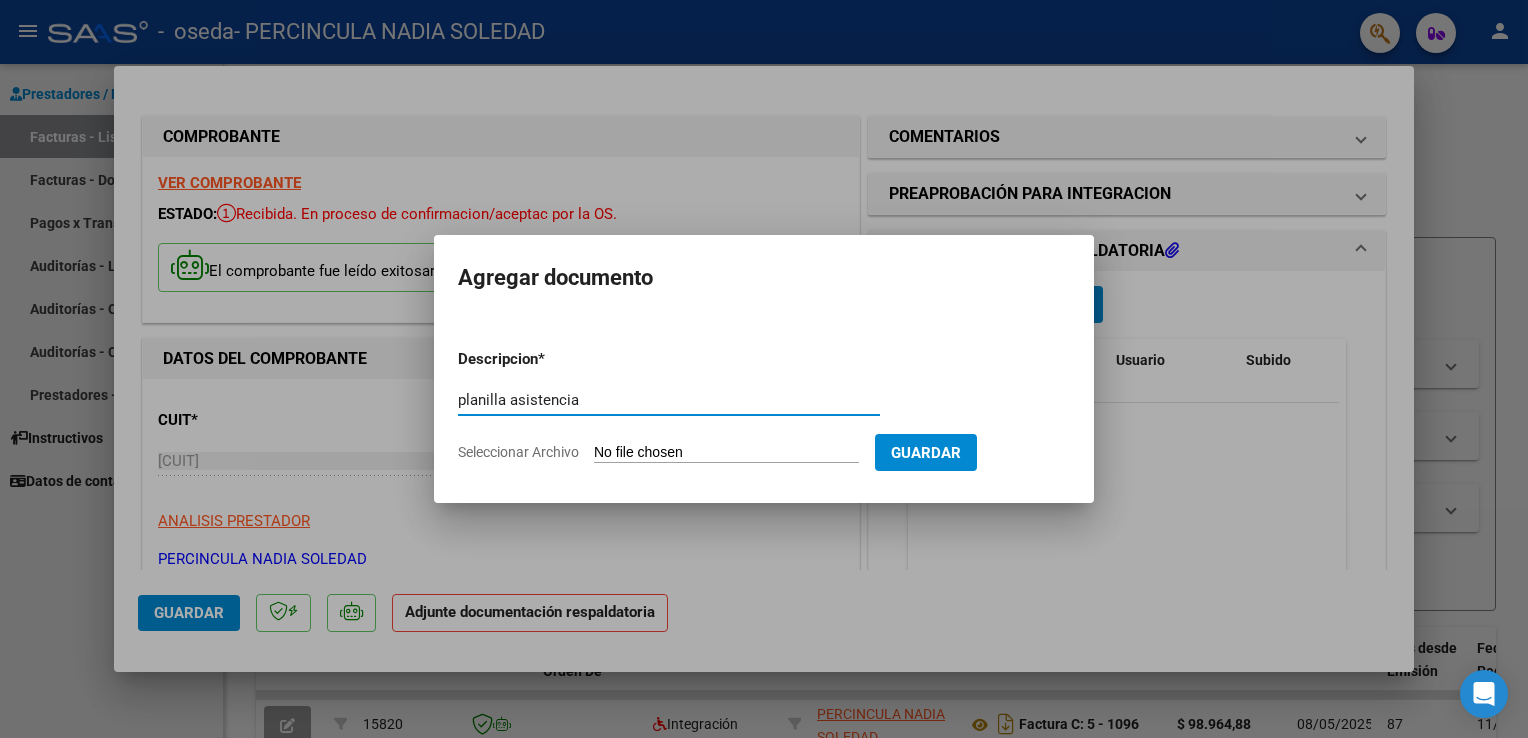 type on "planilla asistencia" 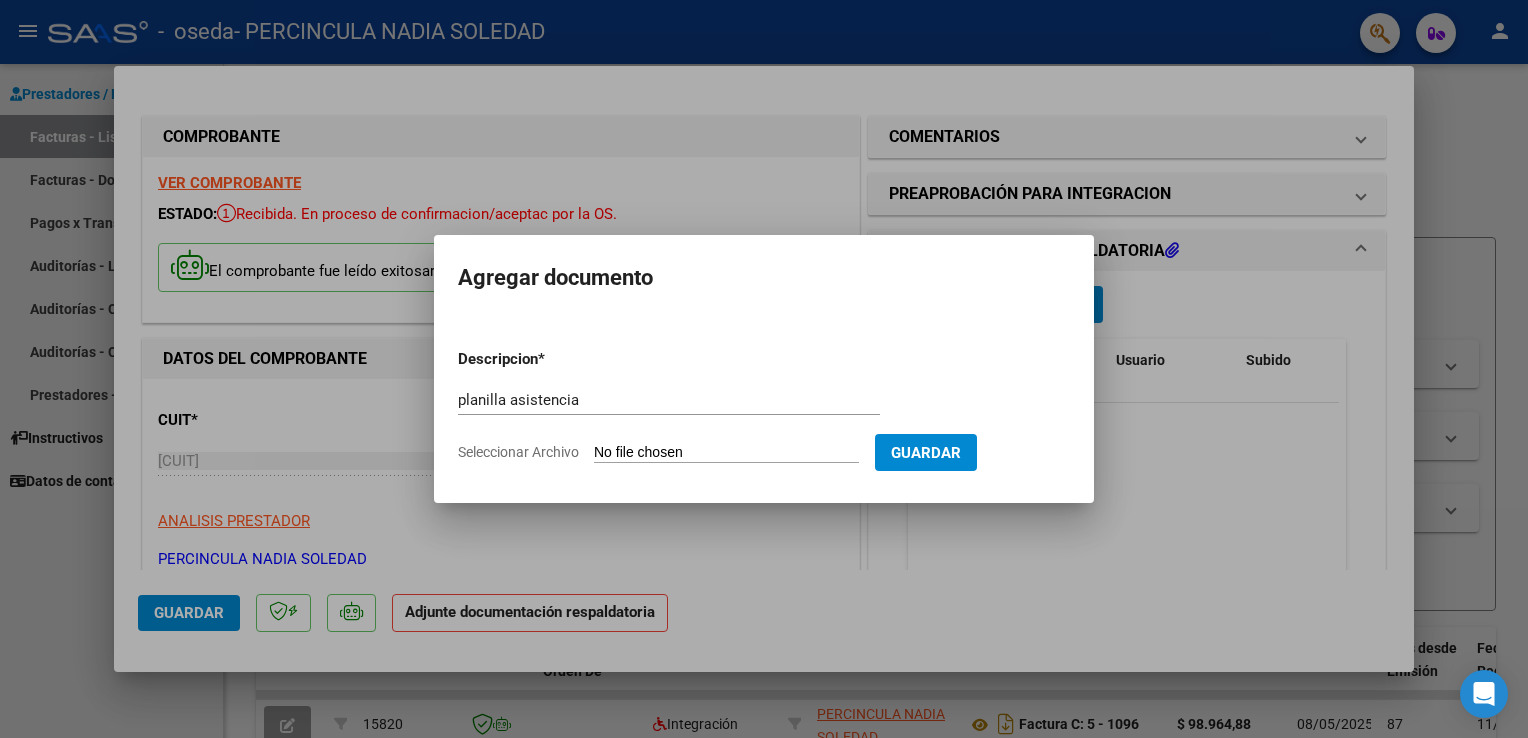 click on "Seleccionar Archivo" 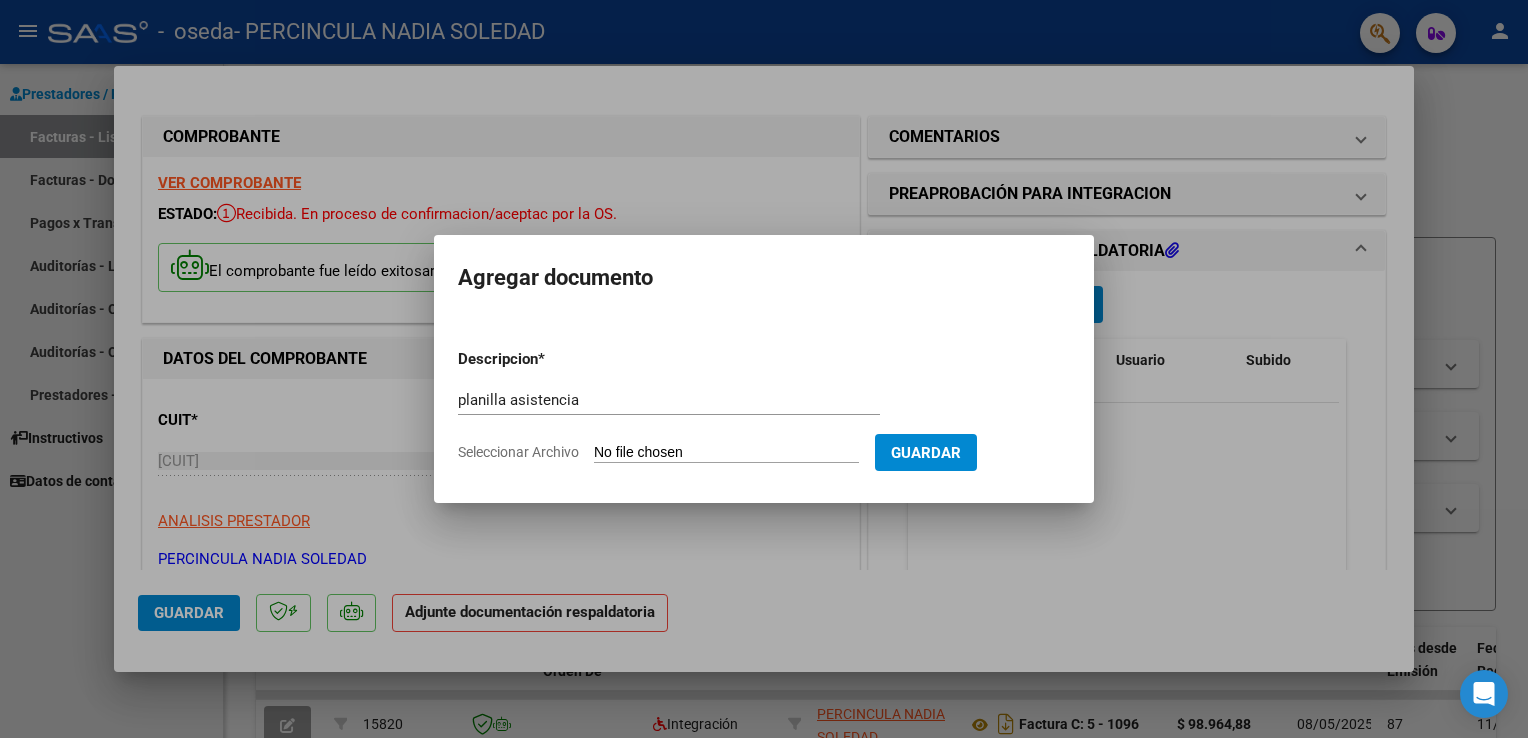 type on "C:\fakepath\[NAME]Mayo planilla.pdf" 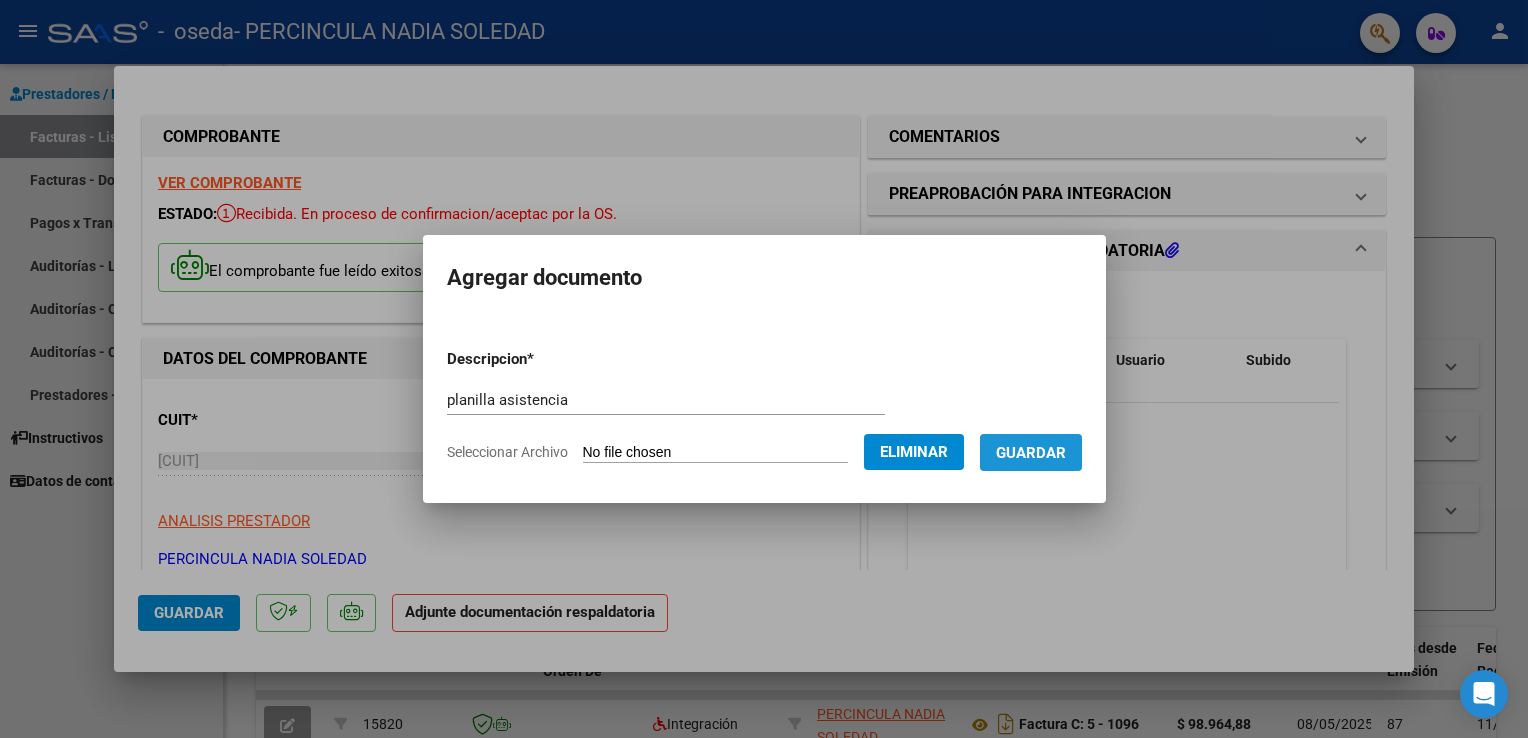 click on "Guardar" at bounding box center [1031, 453] 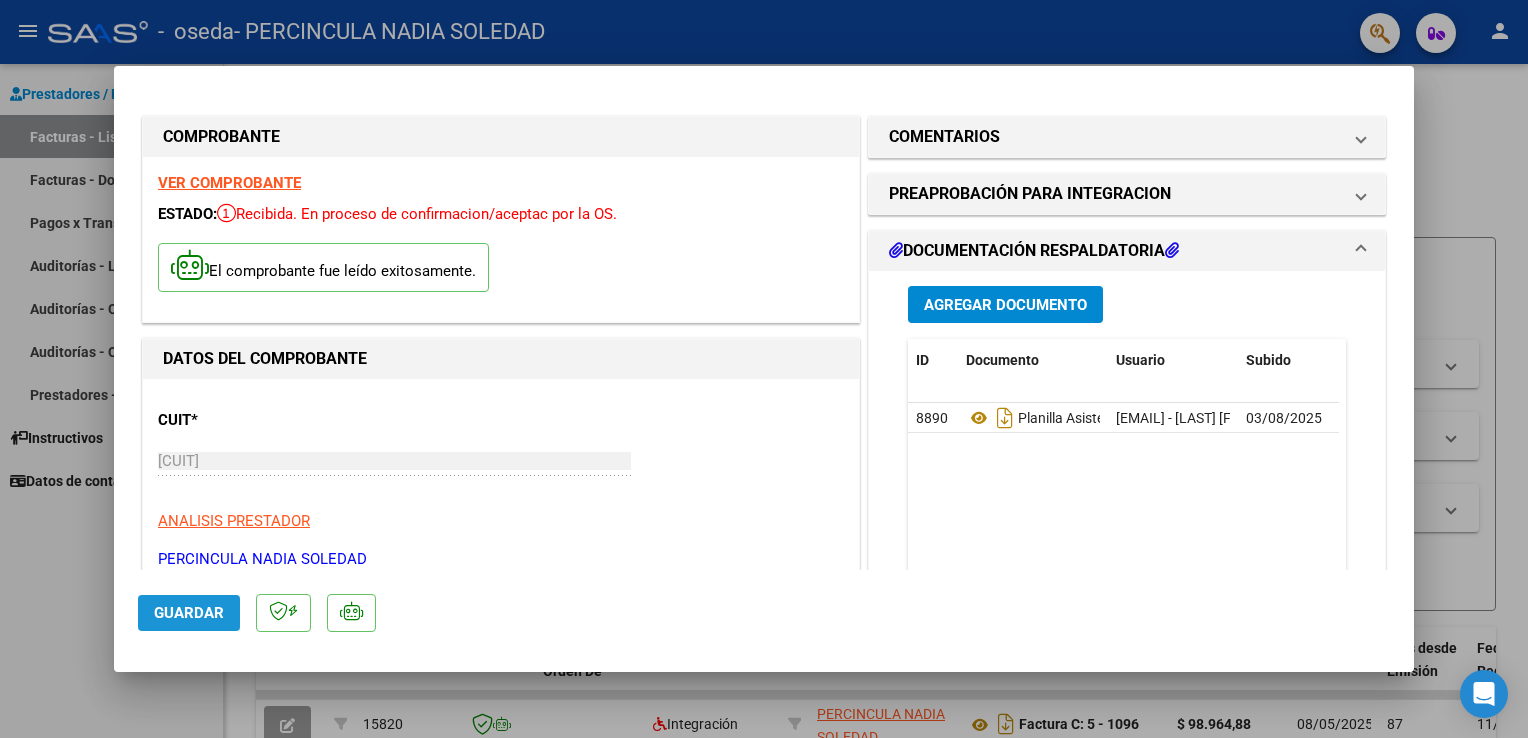 click on "Guardar" 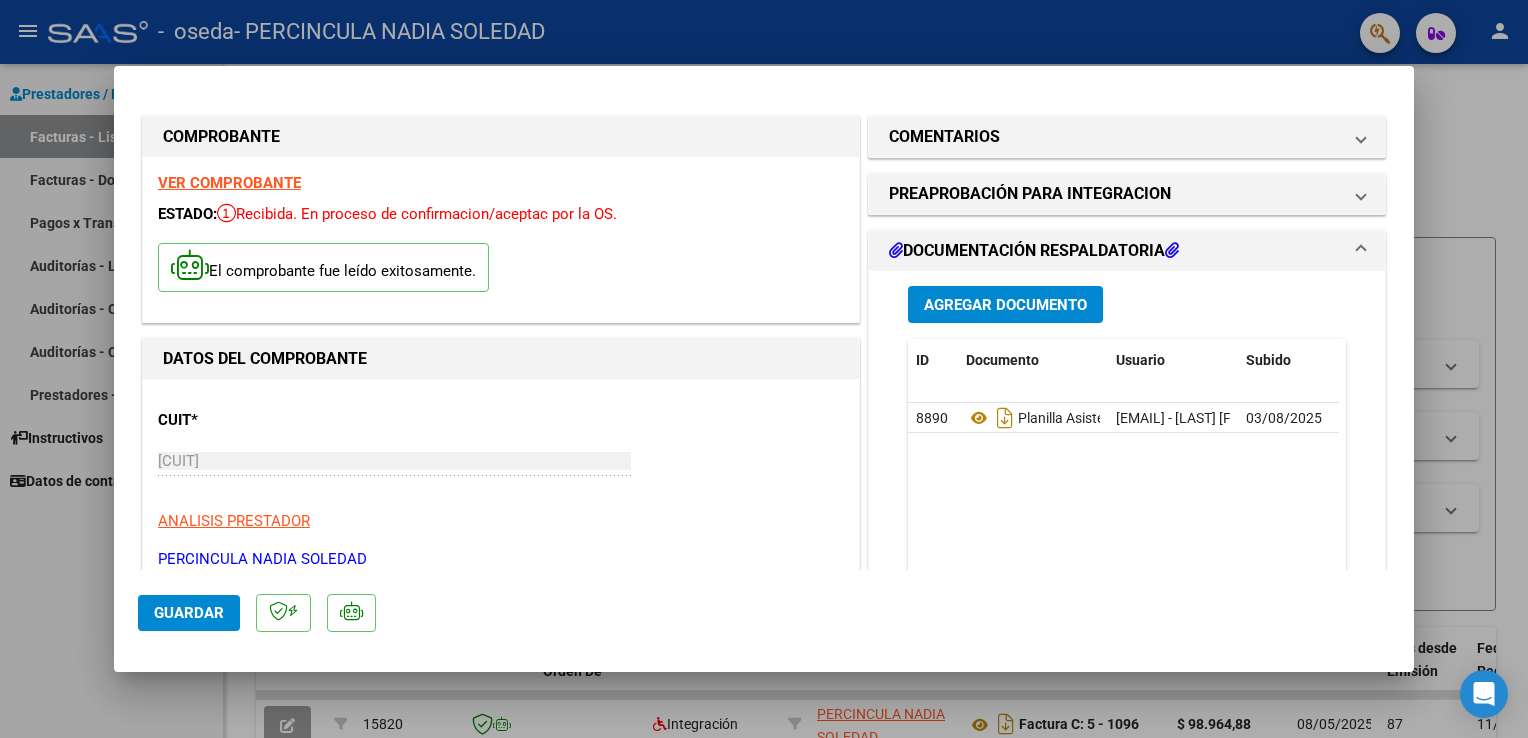 click at bounding box center (764, 369) 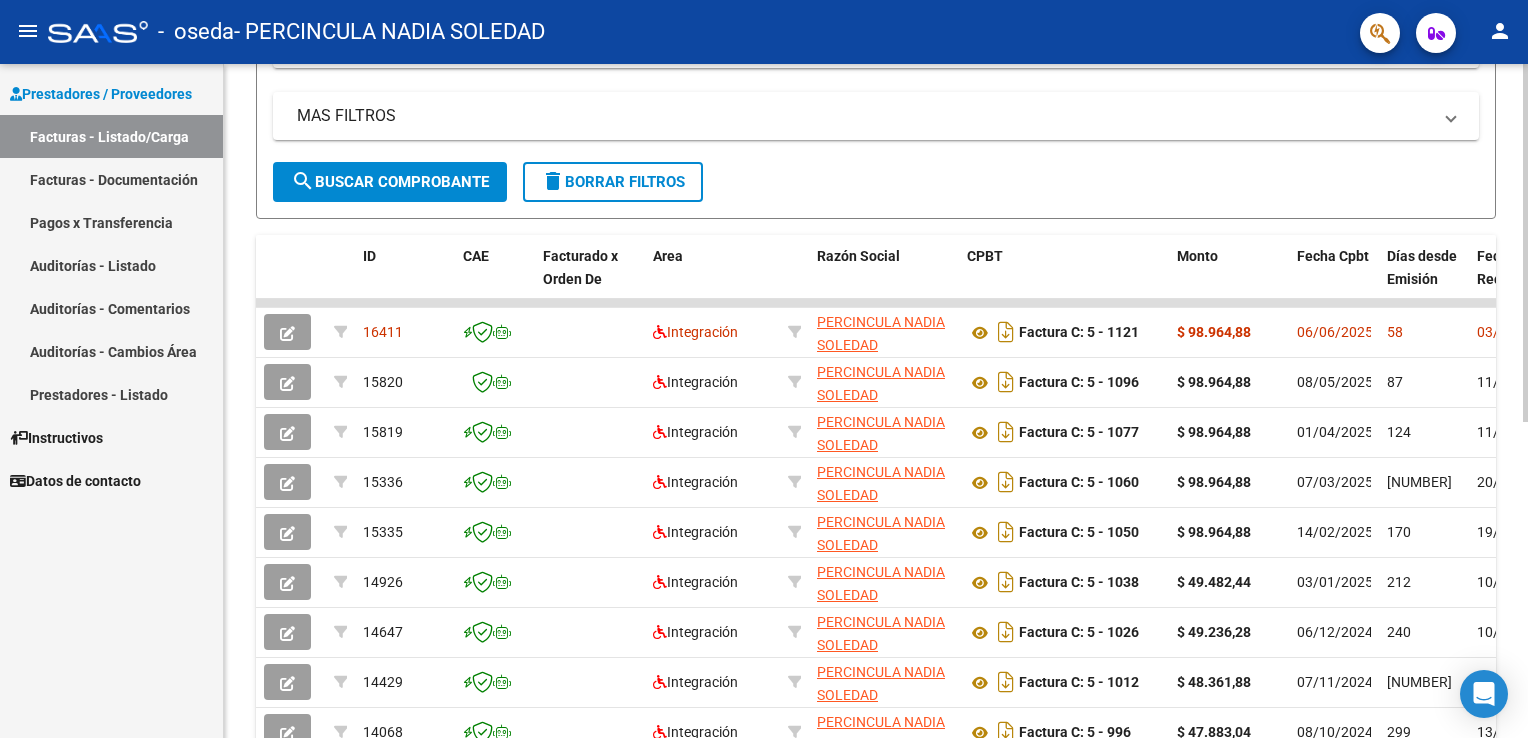 scroll, scrollTop: 399, scrollLeft: 0, axis: vertical 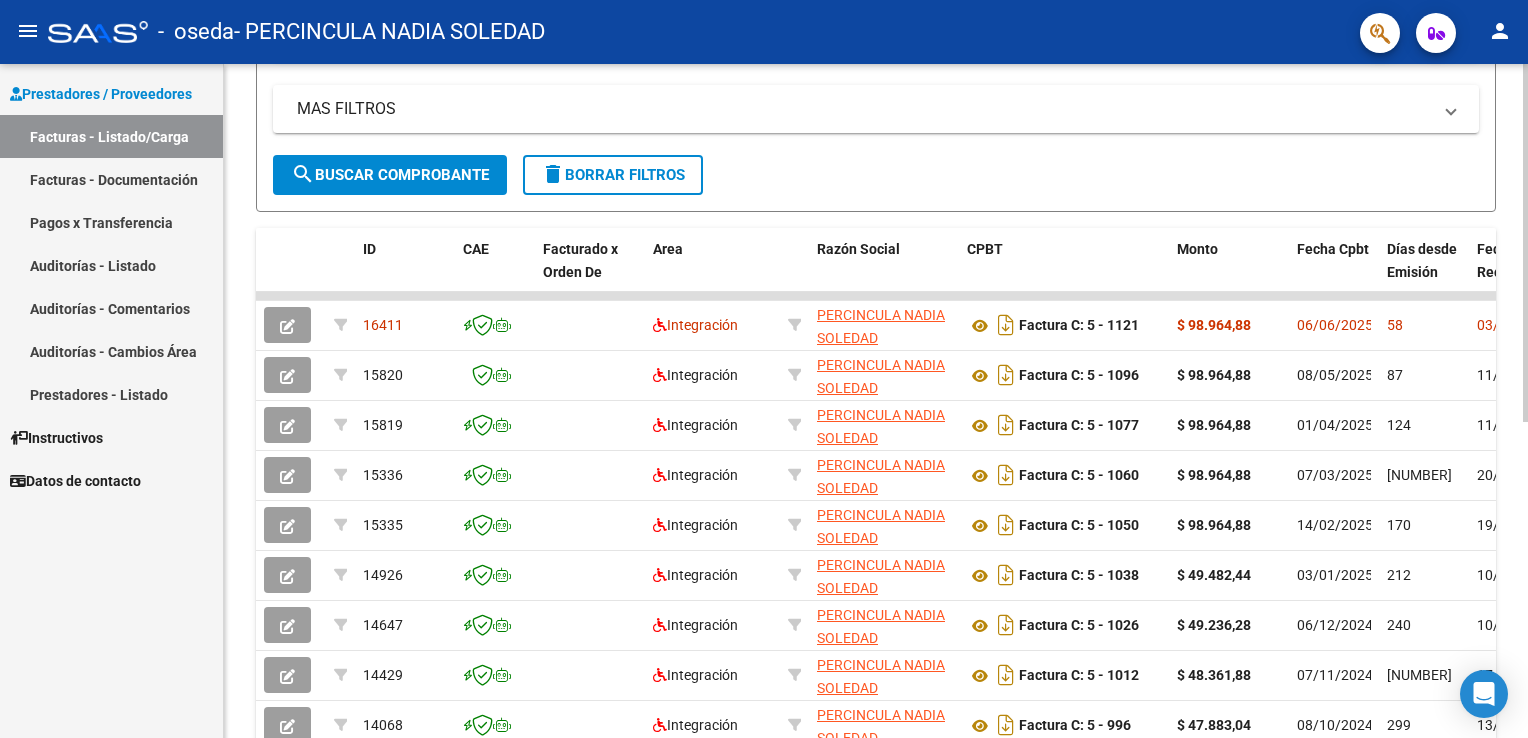 click on "Filtros Id Area Area Todos Confirmado   Mostrar totalizadores   FILTROS DEL COMPROBANTE  Comprobante Tipo Comprobante Tipo Start date – End date Fec. Comprobante Desde / Hasta Días Emisión Desde(cant. días) Días Emisión Hasta(cant. días) CUIT / Razón Social Pto. Venta Nro. Comprobante Código SSS CAE Válido CAE Válido Todos Cargado Módulo Hosp. Todos Tiene facturacion Apócrifa Hospital Refes  FILTROS DE INTEGRACION  Período De Prestación Todos Rendido x SSS (dr_envio) Tipo de Registro Todos –" at bounding box center (764, 369) 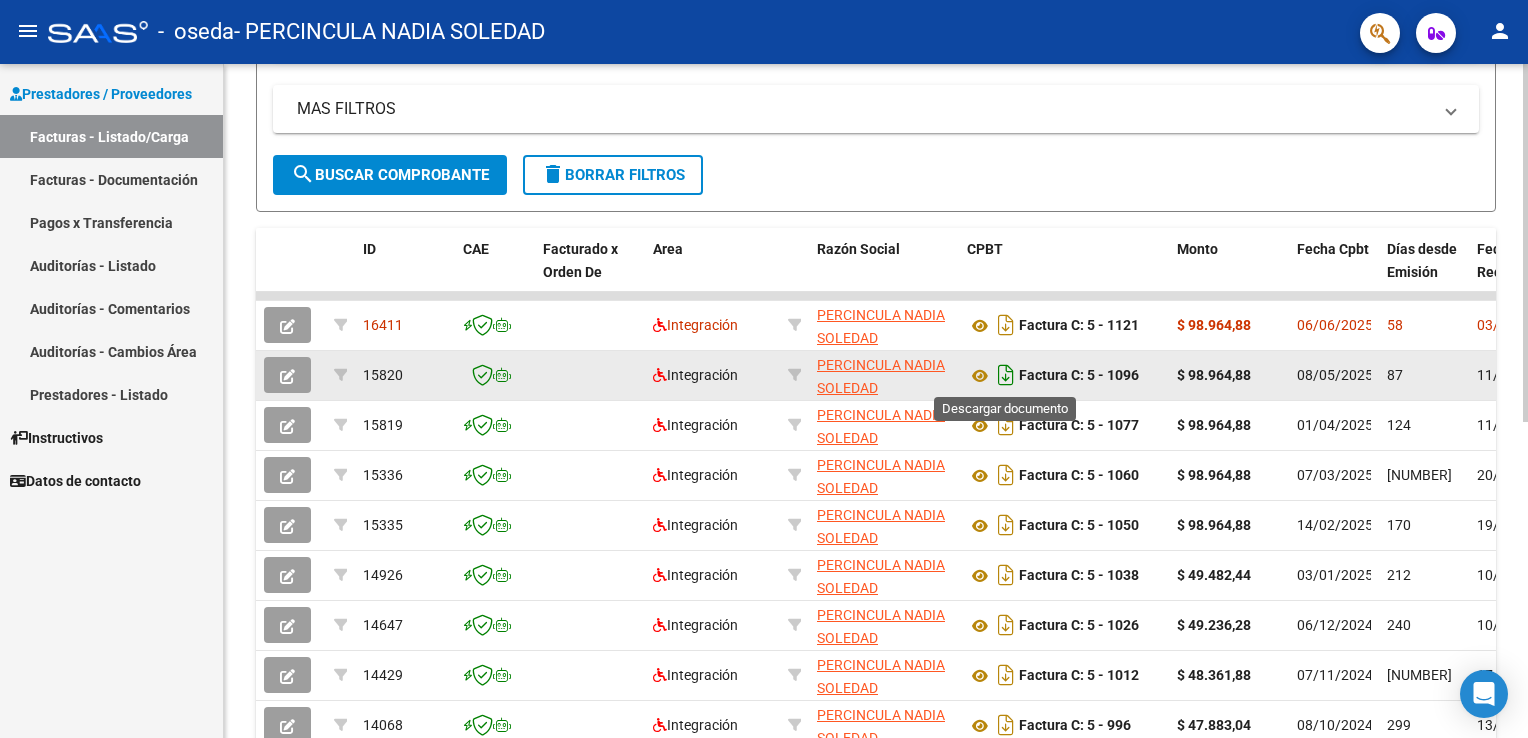click 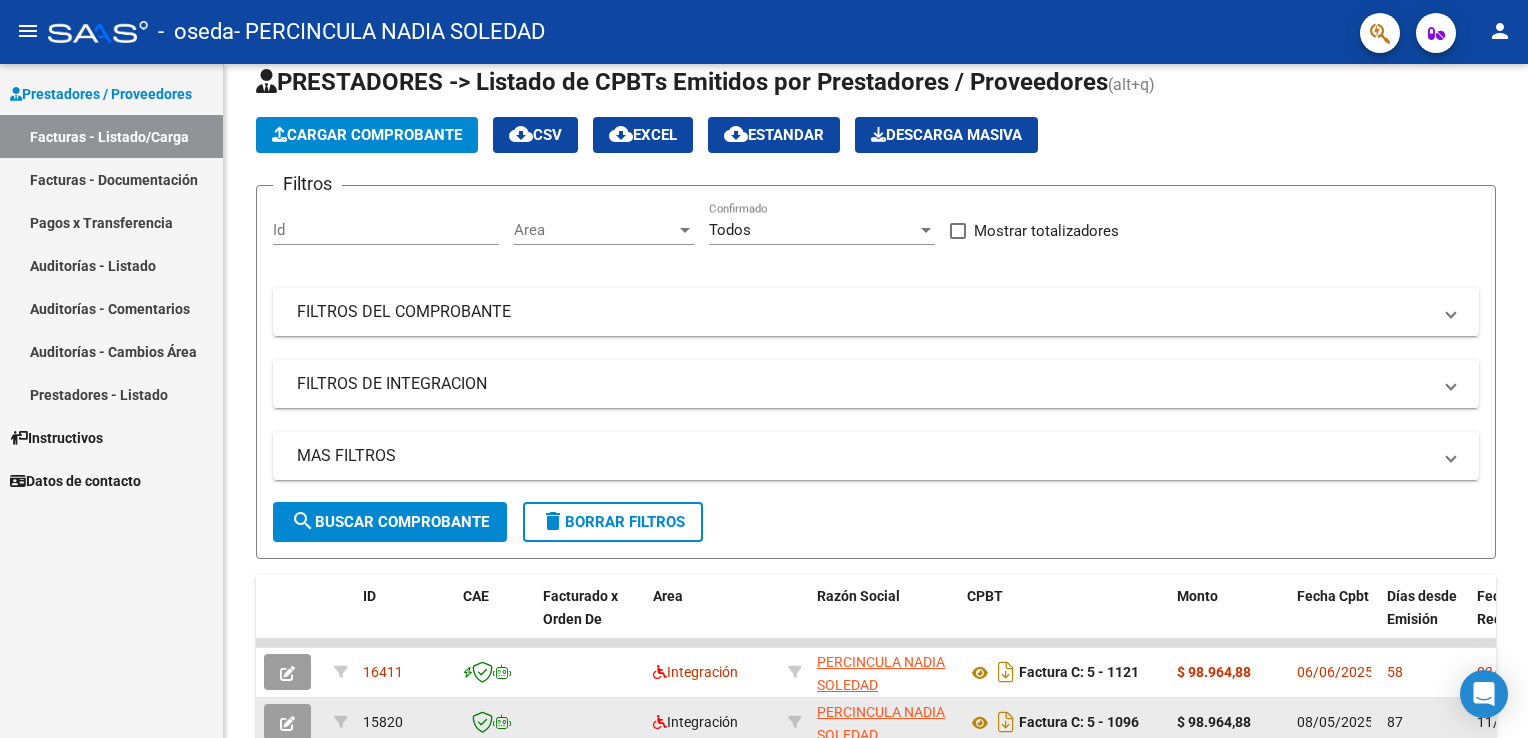 scroll, scrollTop: 0, scrollLeft: 0, axis: both 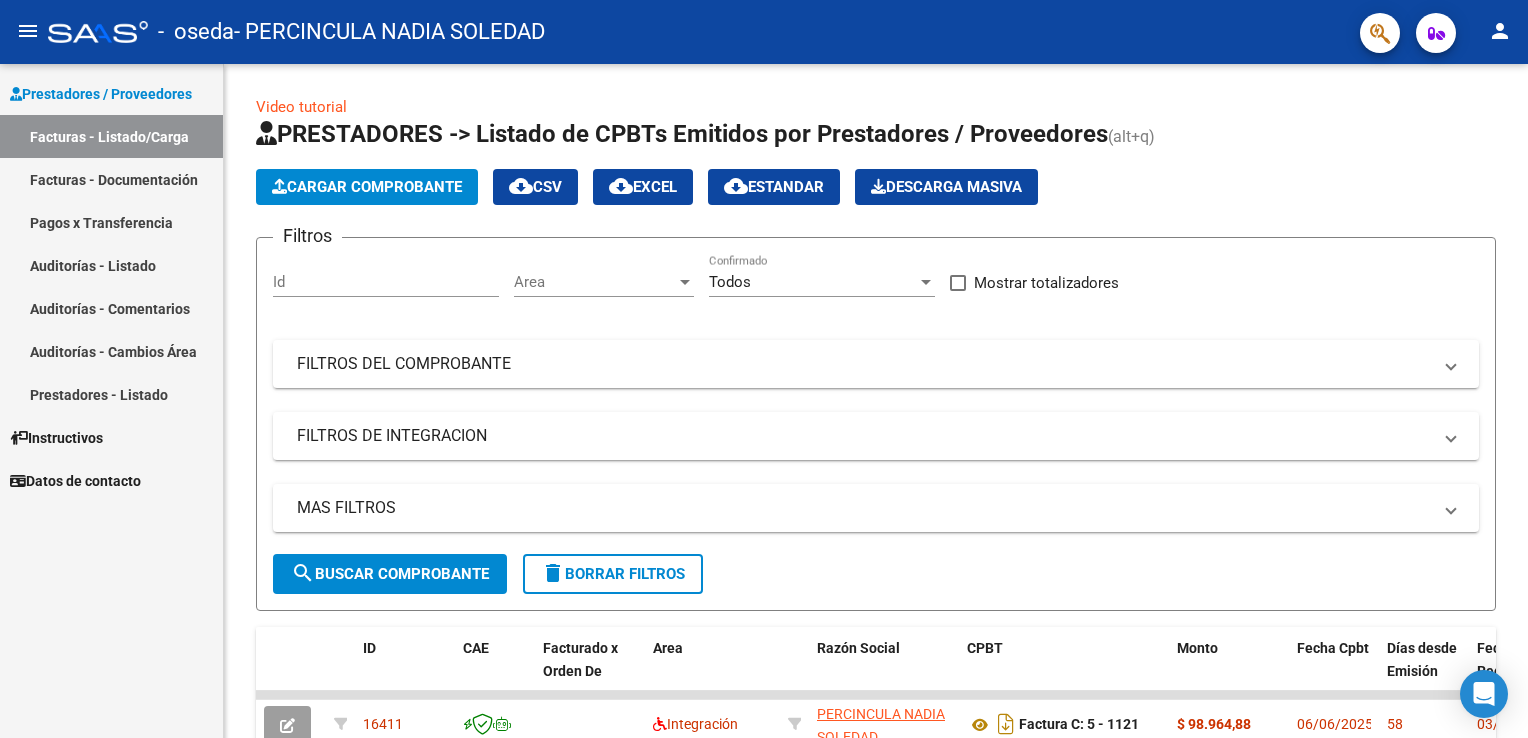 drag, startPoint x: 1521, startPoint y: 344, endPoint x: 1466, endPoint y: -74, distance: 421.6029 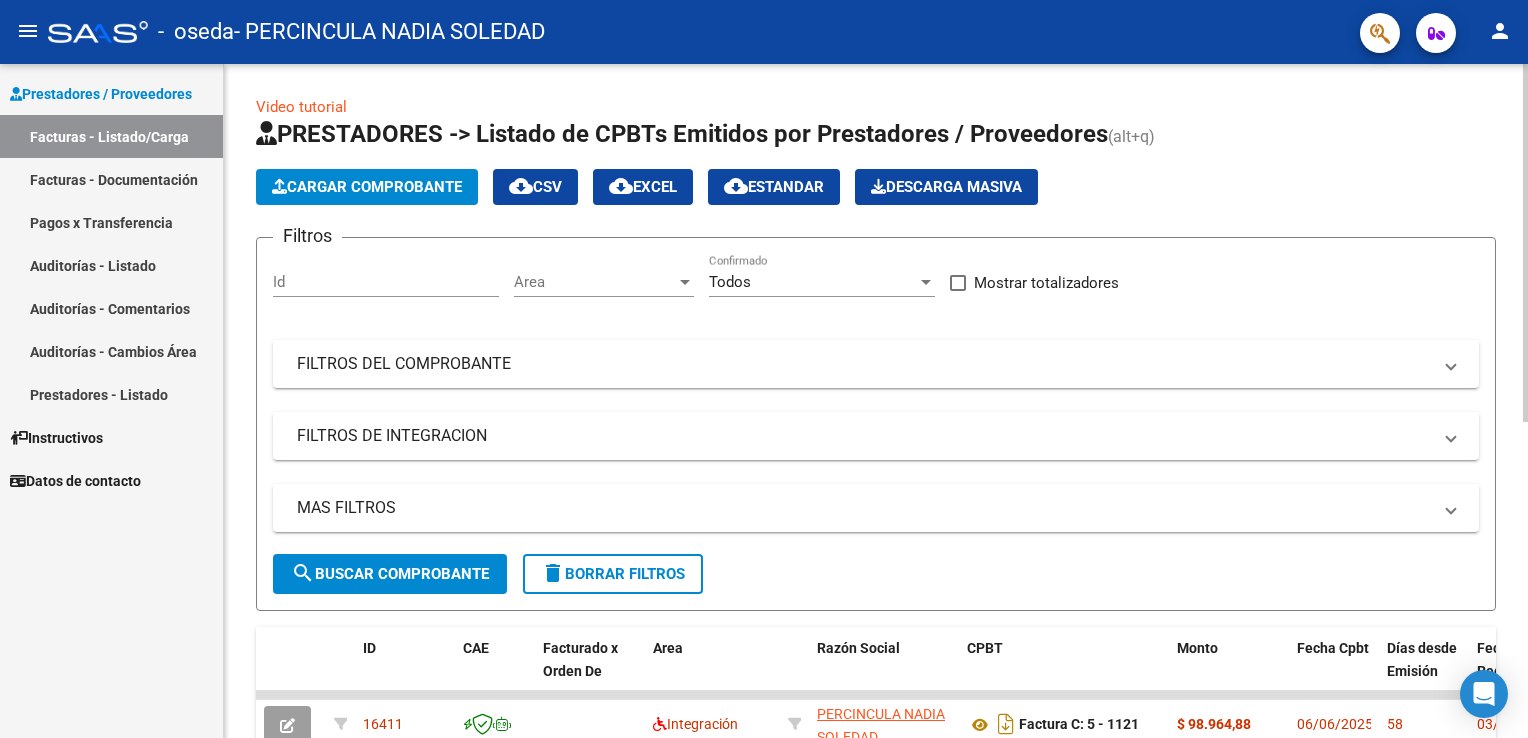 click on "Filtros Id Area Area Todos Confirmado   Mostrar totalizadores   FILTROS DEL COMPROBANTE  Comprobante Tipo Comprobante Tipo Start date – End date Fec. Comprobante Desde / Hasta Días Emisión Desde(cant. días) Días Emisión Hasta(cant. días) CUIT / Razón Social Pto. Venta Nro. Comprobante Código SSS CAE Válido CAE Válido Todos Cargado Módulo Hosp. Todos Tiene facturacion Apócrifa Hospital Refes  FILTROS DE INTEGRACION  Período De Prestación Campos del Archivo de Rendición Devuelto x SSS (dr_envio) Todos Rendido x SSS (dr_envio) Tipo de Registro Tipo de Registro Período Presentación Período Presentación Campos del Legajo Asociado (preaprobación) Afiliado Legajo (cuil/nombre) Todos Solo facturas preaprobadas  MAS FILTROS  Todos Con Doc. Respaldatoria Todos Con Trazabilidad Todos Asociado a Expediente Sur Auditoría Auditoría Auditoría Id Start date – End date Auditoría Confirmada Desde / Hasta Start date – End date Fec. Rec. Desde / Hasta Start date – End date Start date – End date" 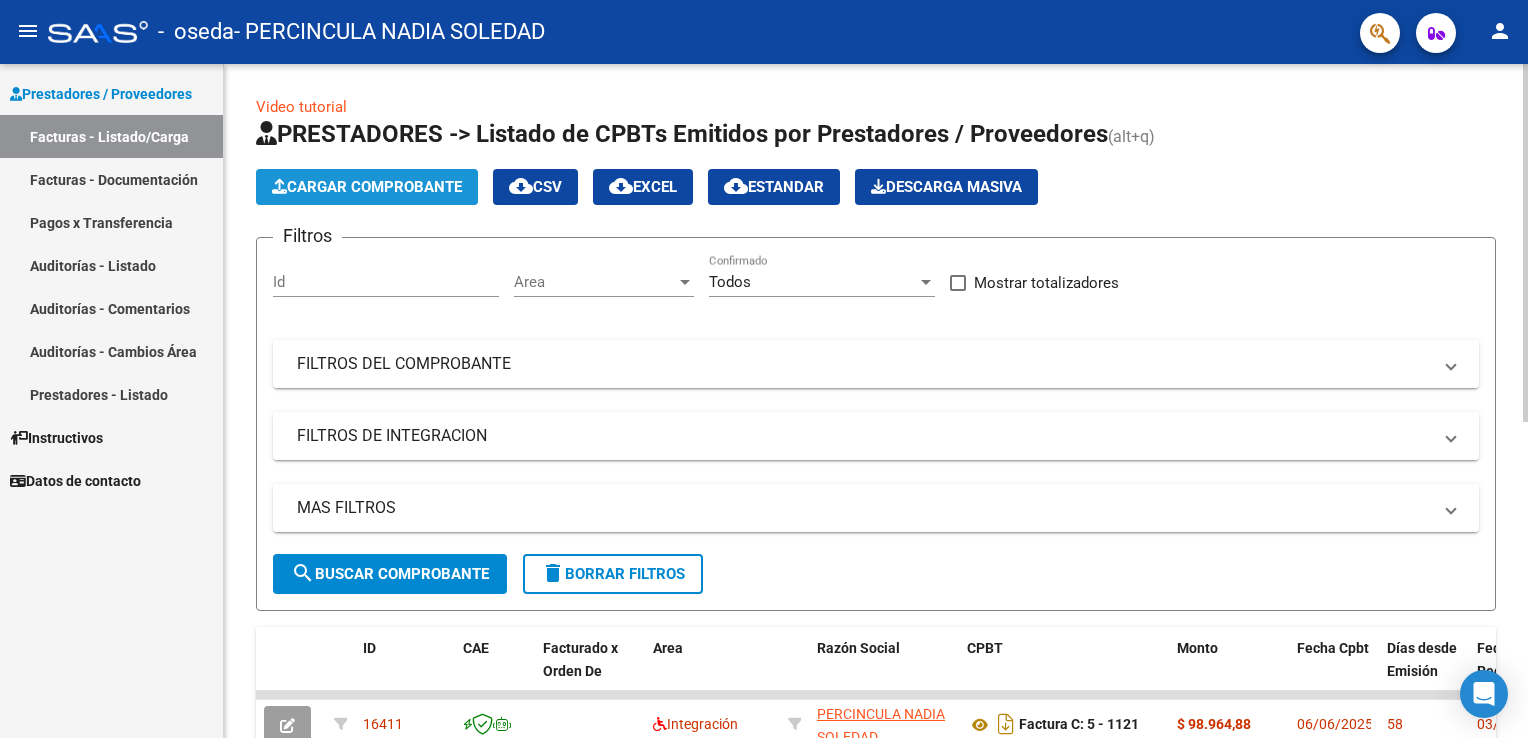 click on "Cargar Comprobante" 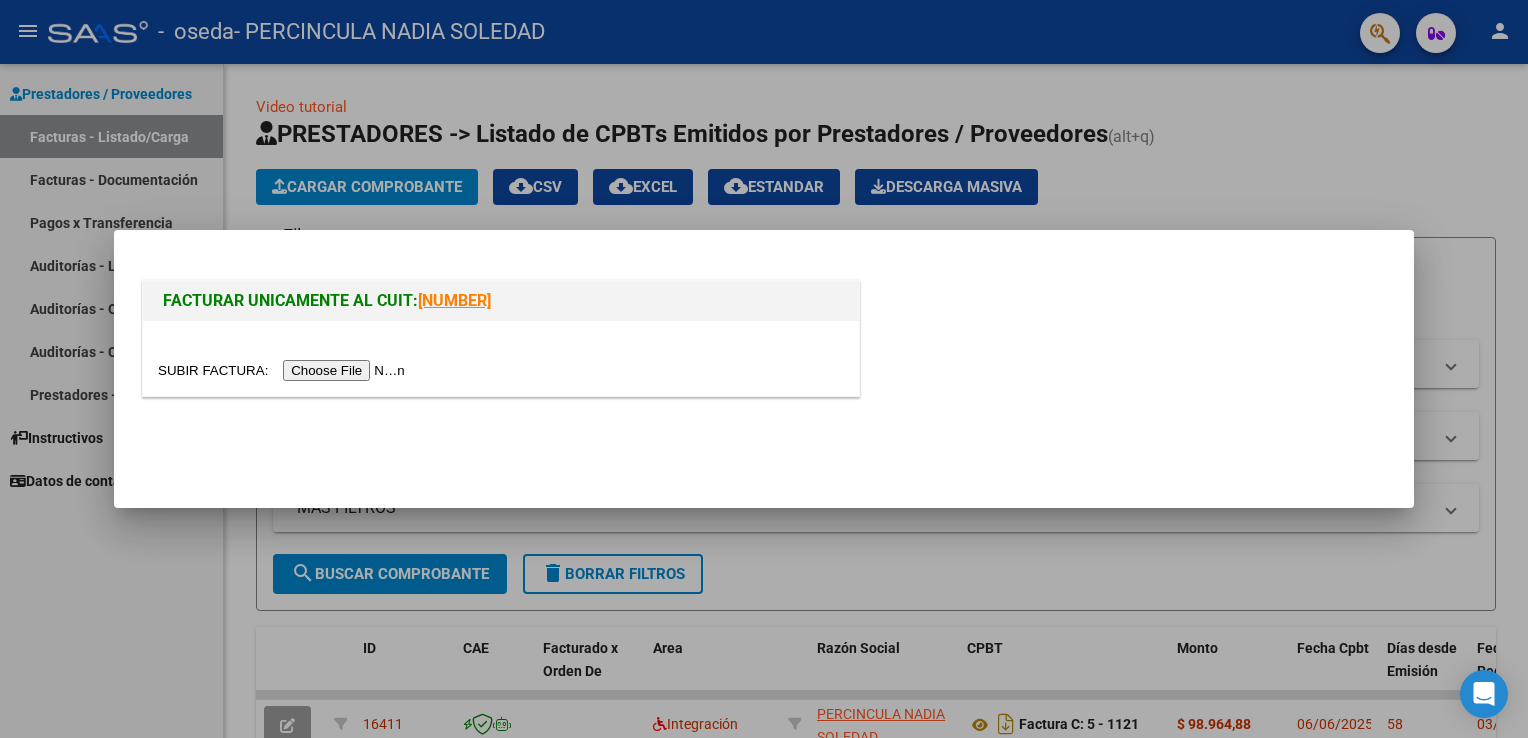 click at bounding box center (284, 370) 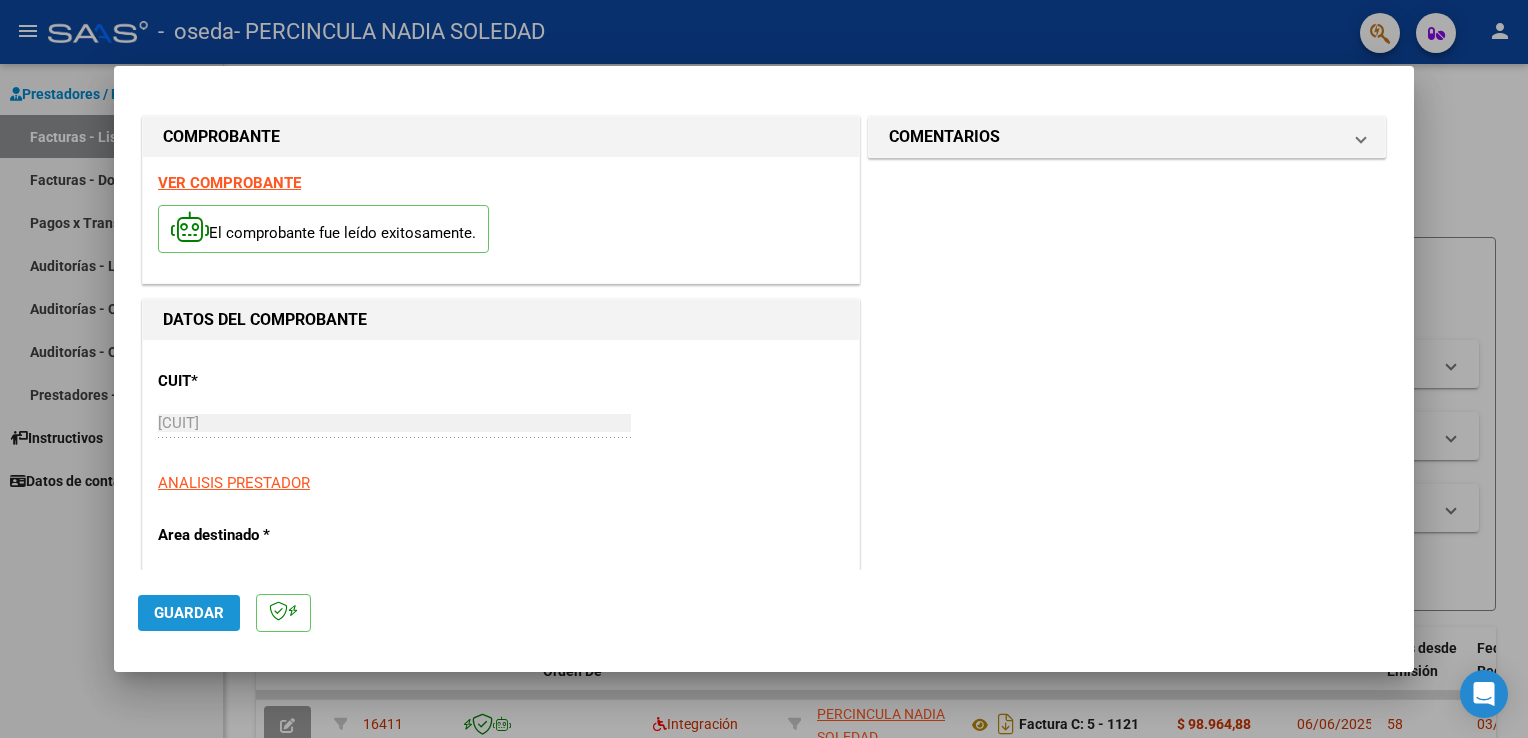 click on "Guardar" 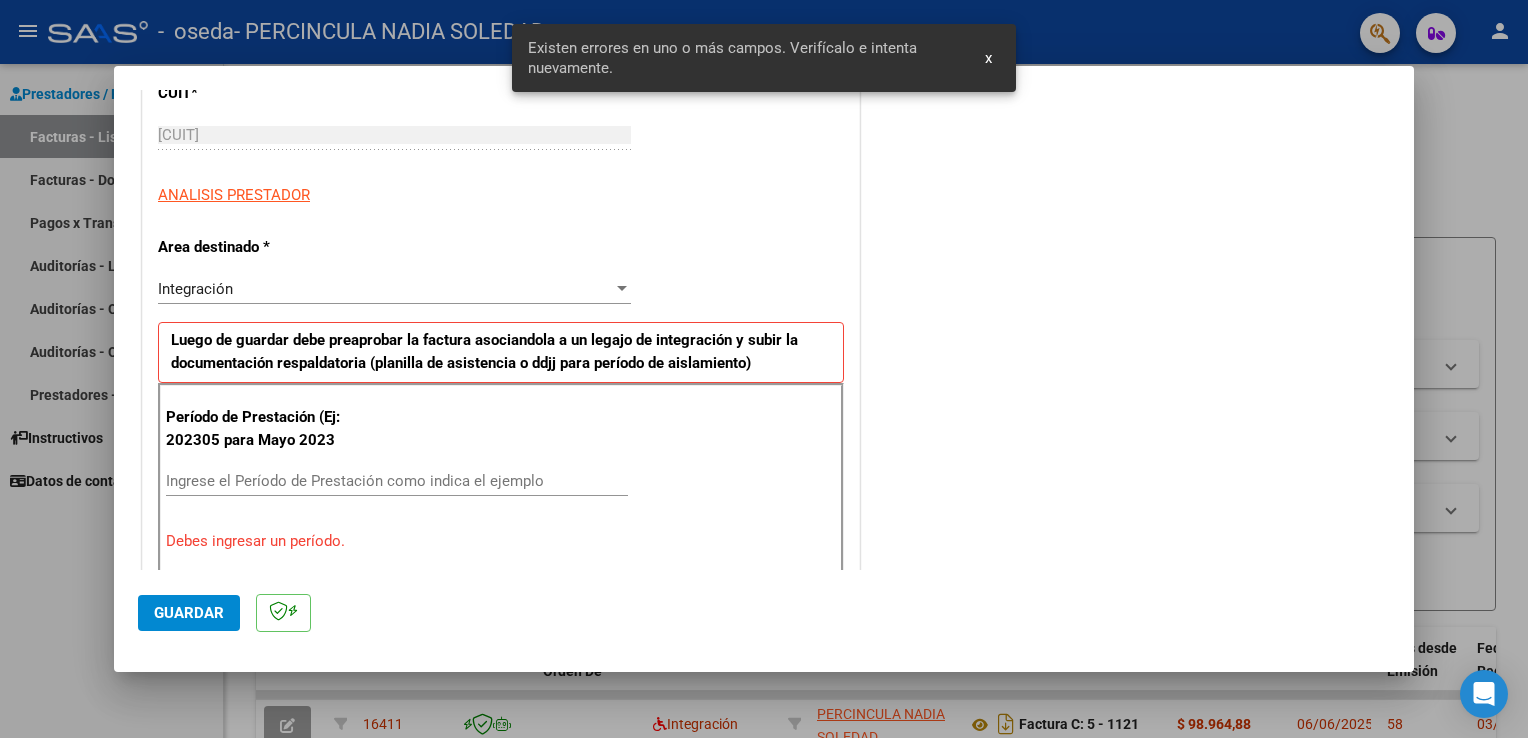 scroll, scrollTop: 417, scrollLeft: 0, axis: vertical 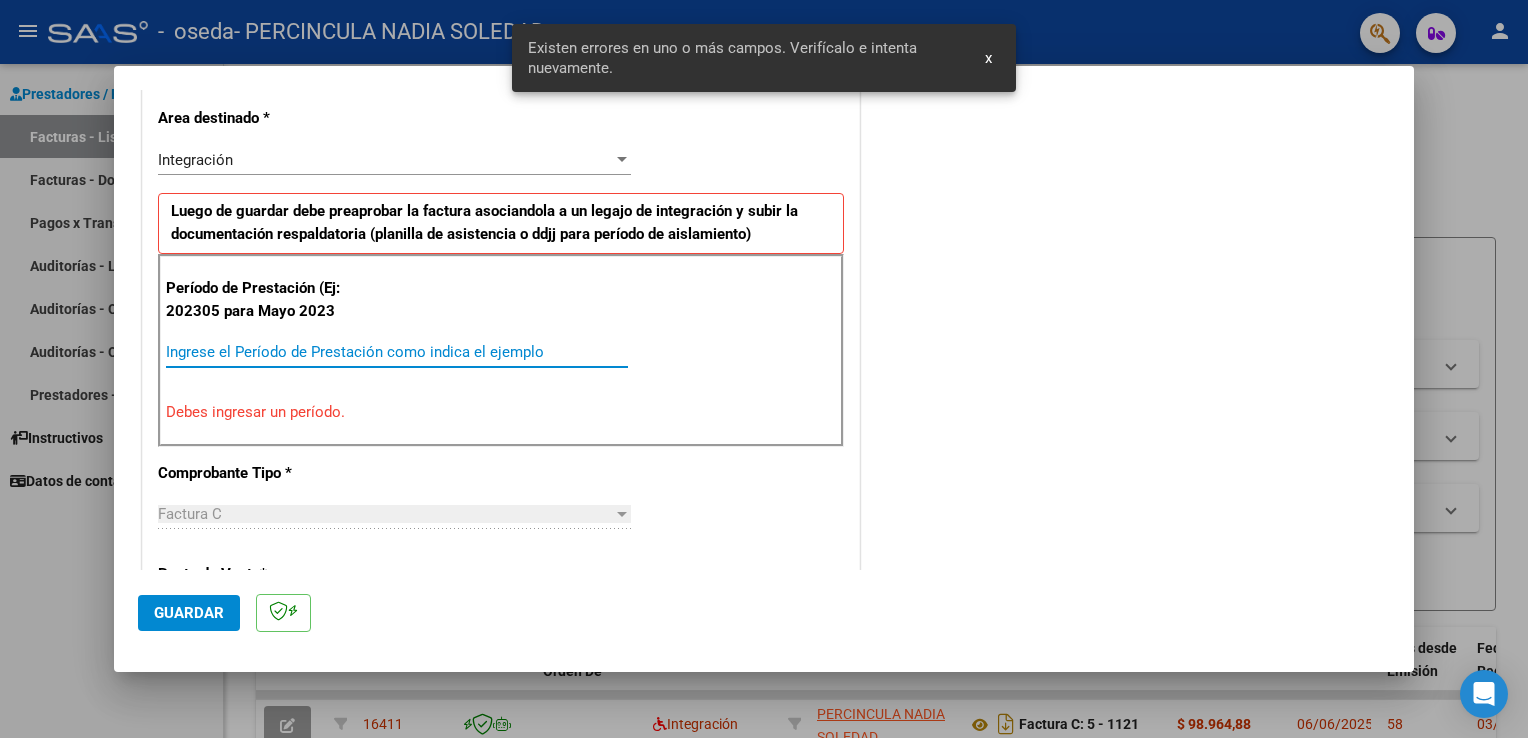 click on "Ingrese el Período de Prestación como indica el ejemplo" at bounding box center (397, 352) 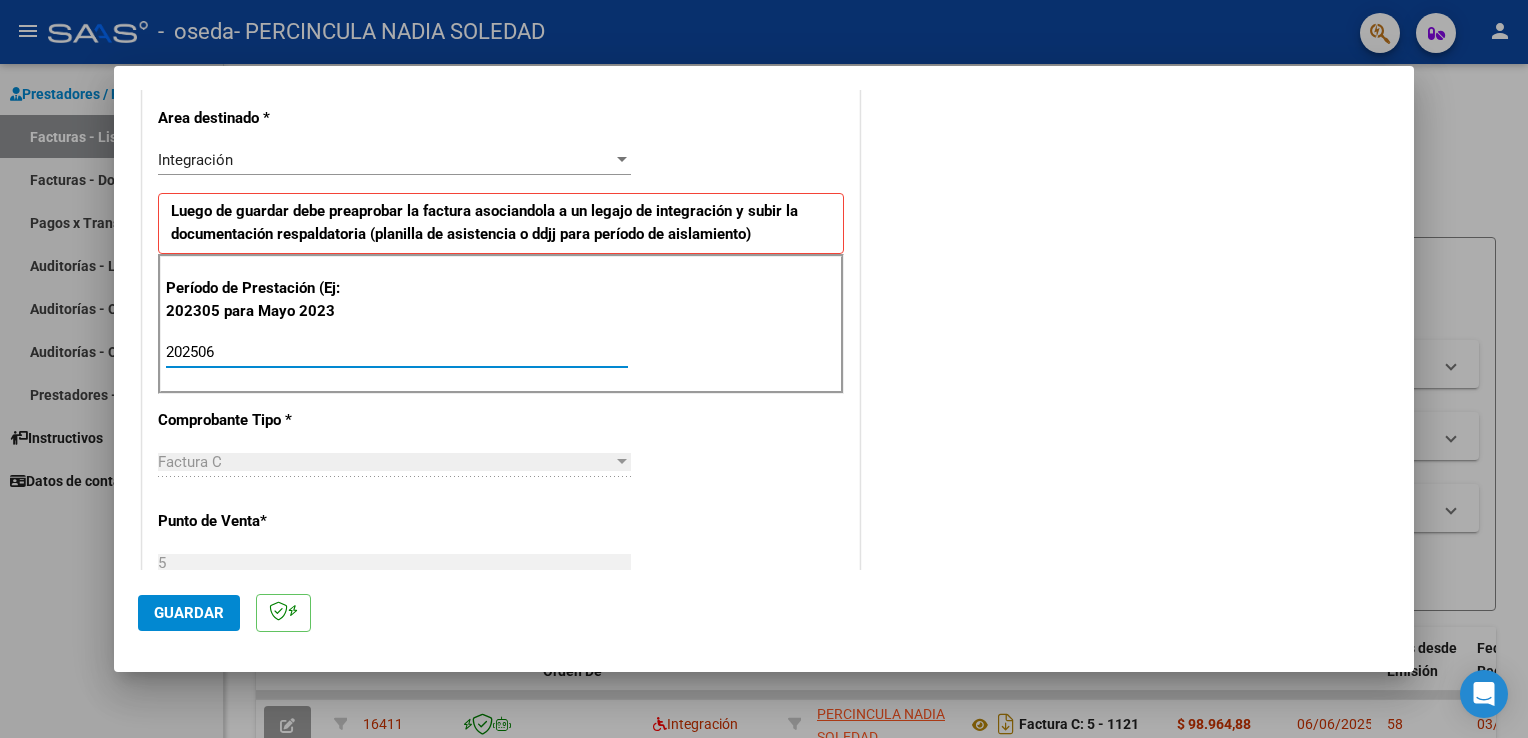 type on "202506" 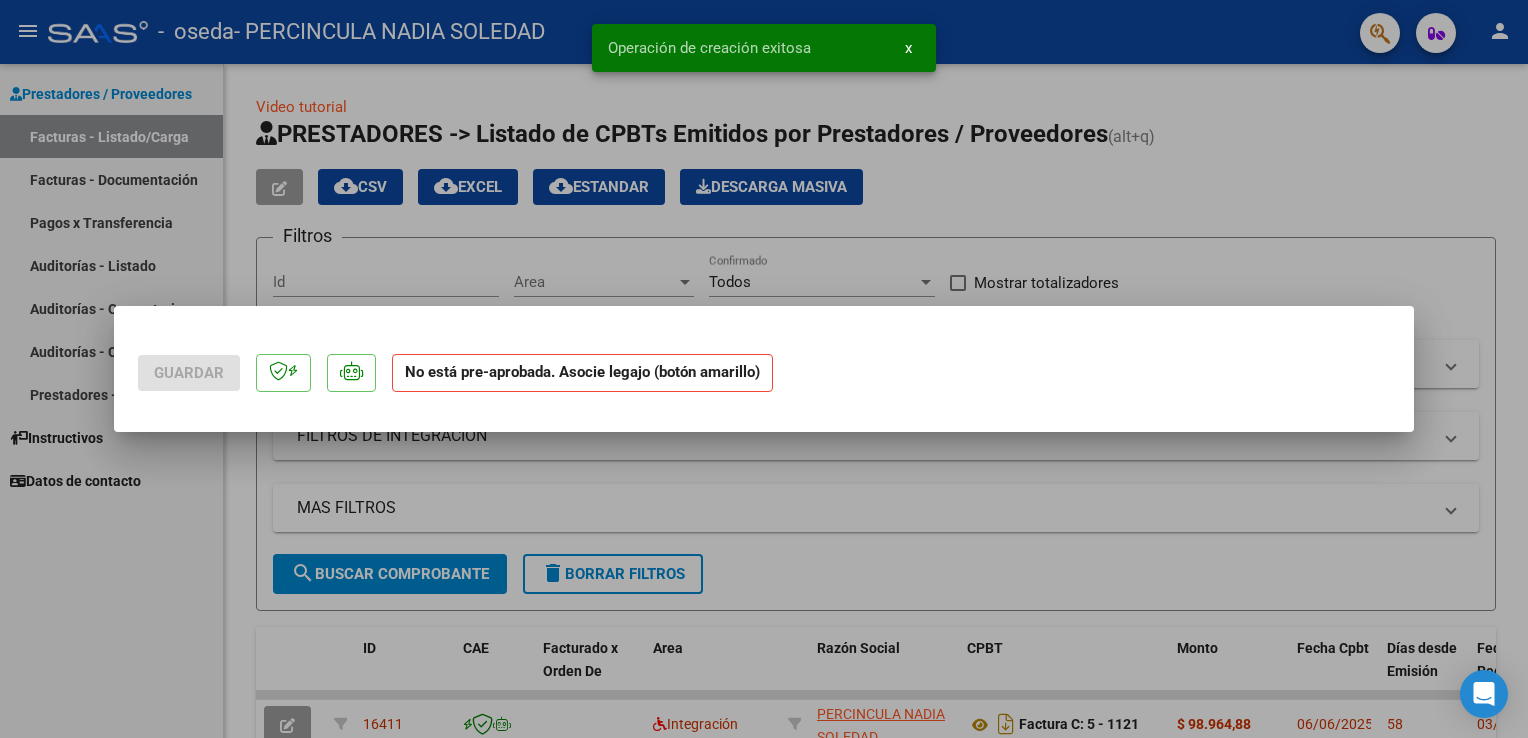 scroll, scrollTop: 0, scrollLeft: 0, axis: both 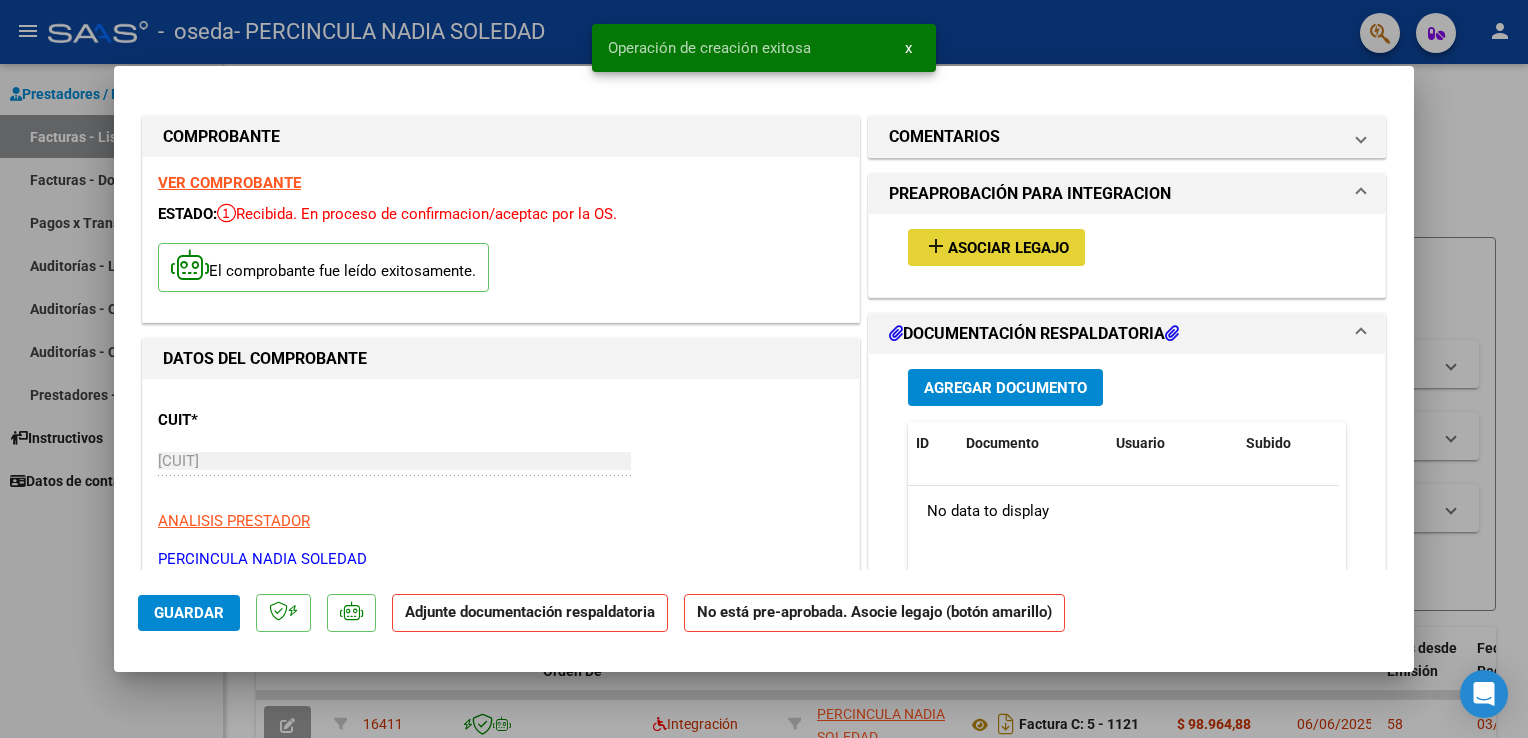 click on "Asociar Legajo" at bounding box center [1008, 248] 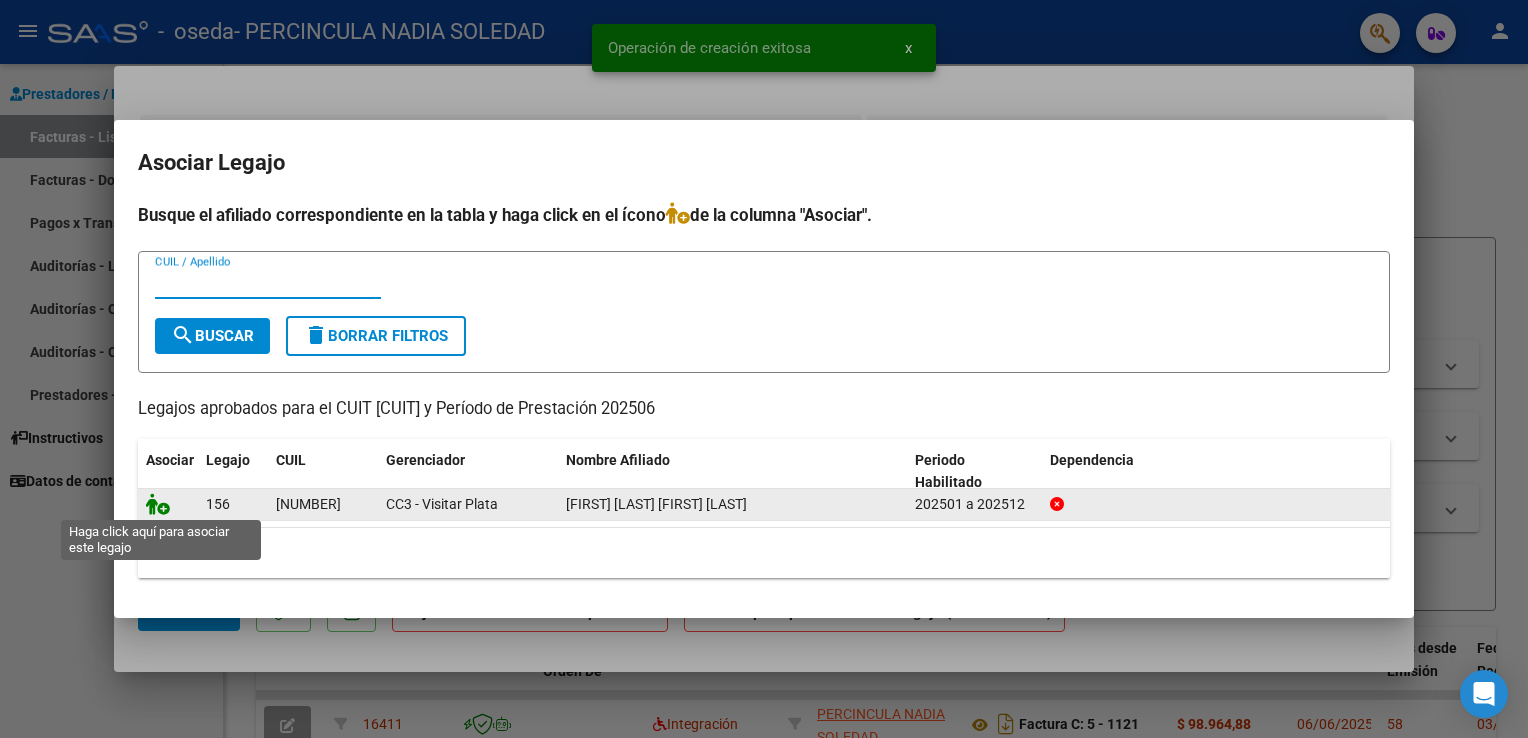 click 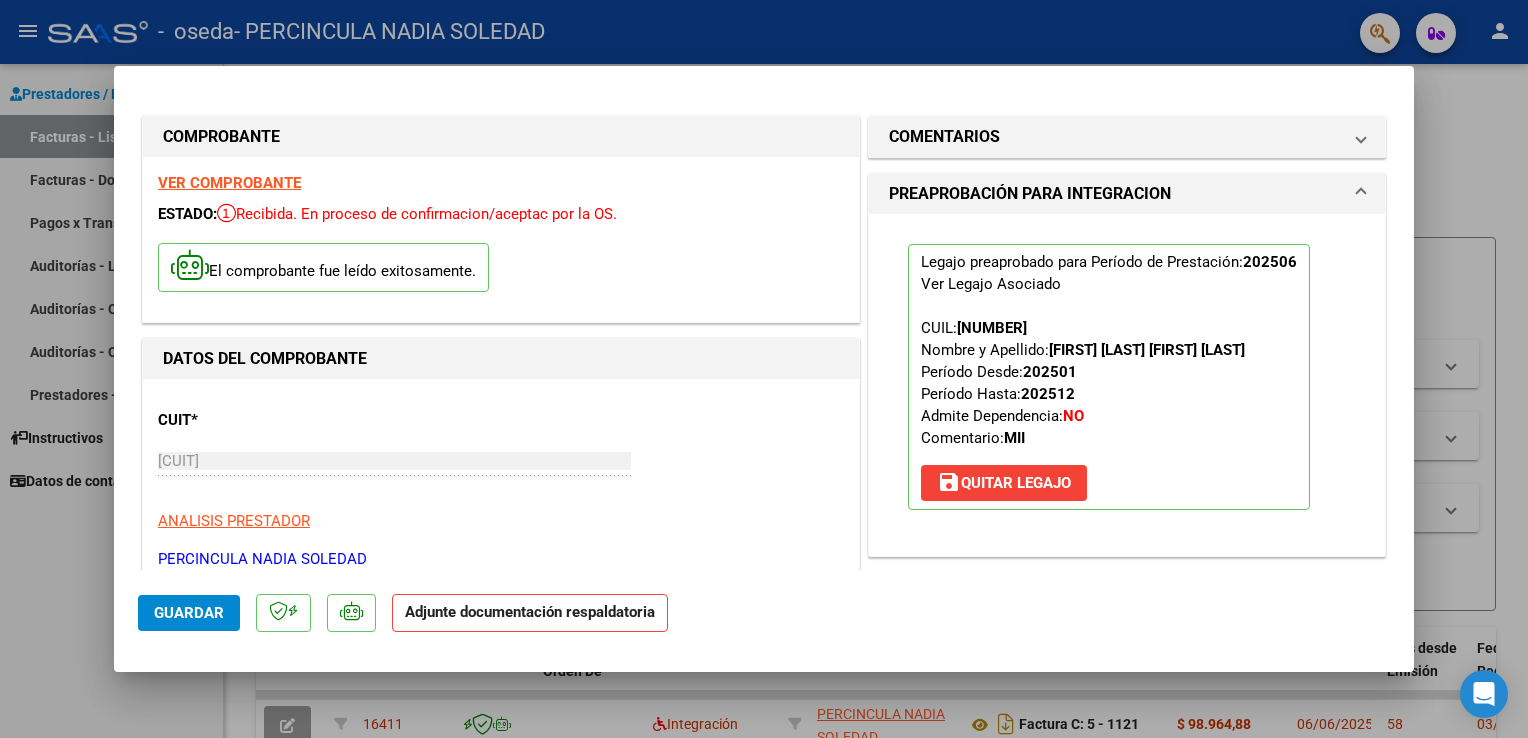 click on "Adjunte documentación respaldatoria" 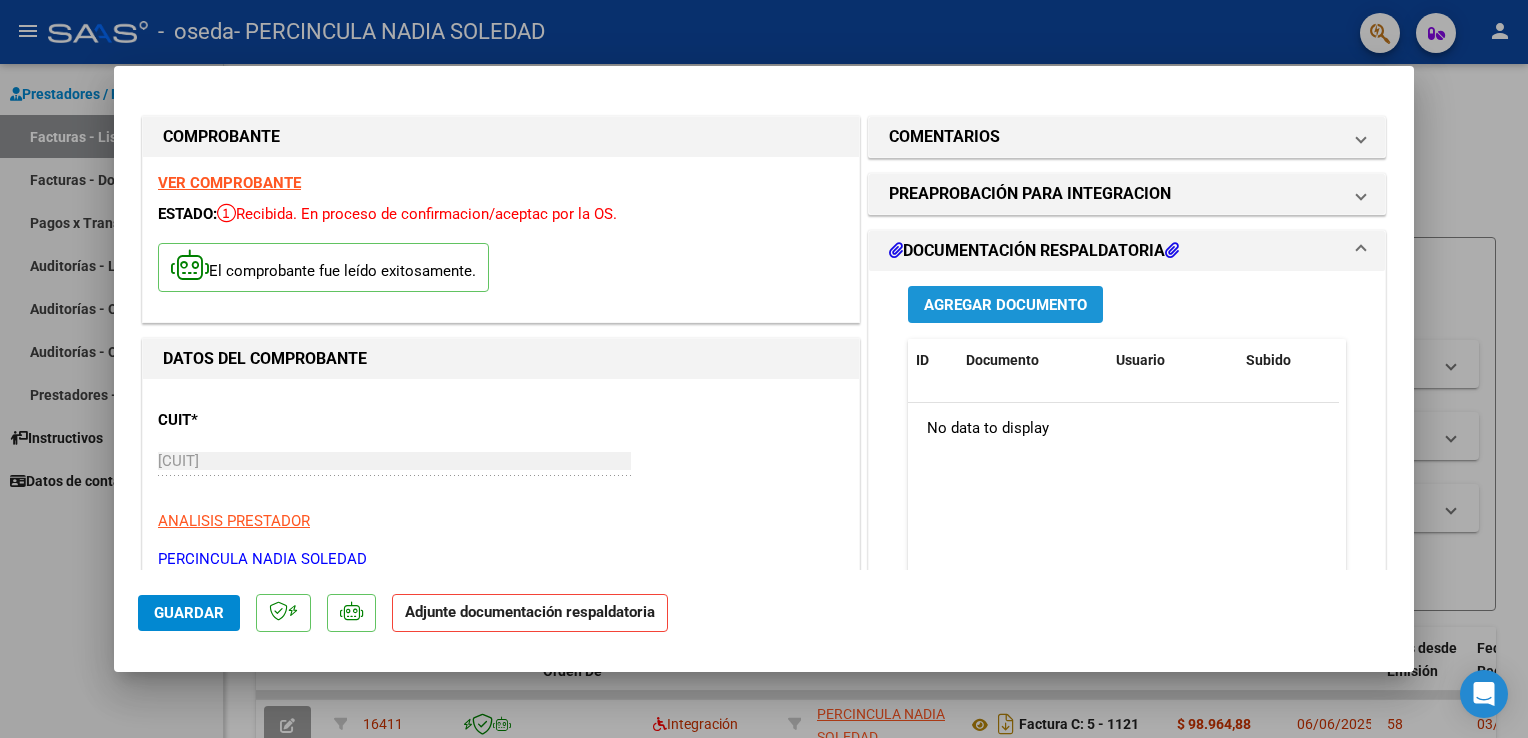 click on "Agregar Documento" at bounding box center [1005, 305] 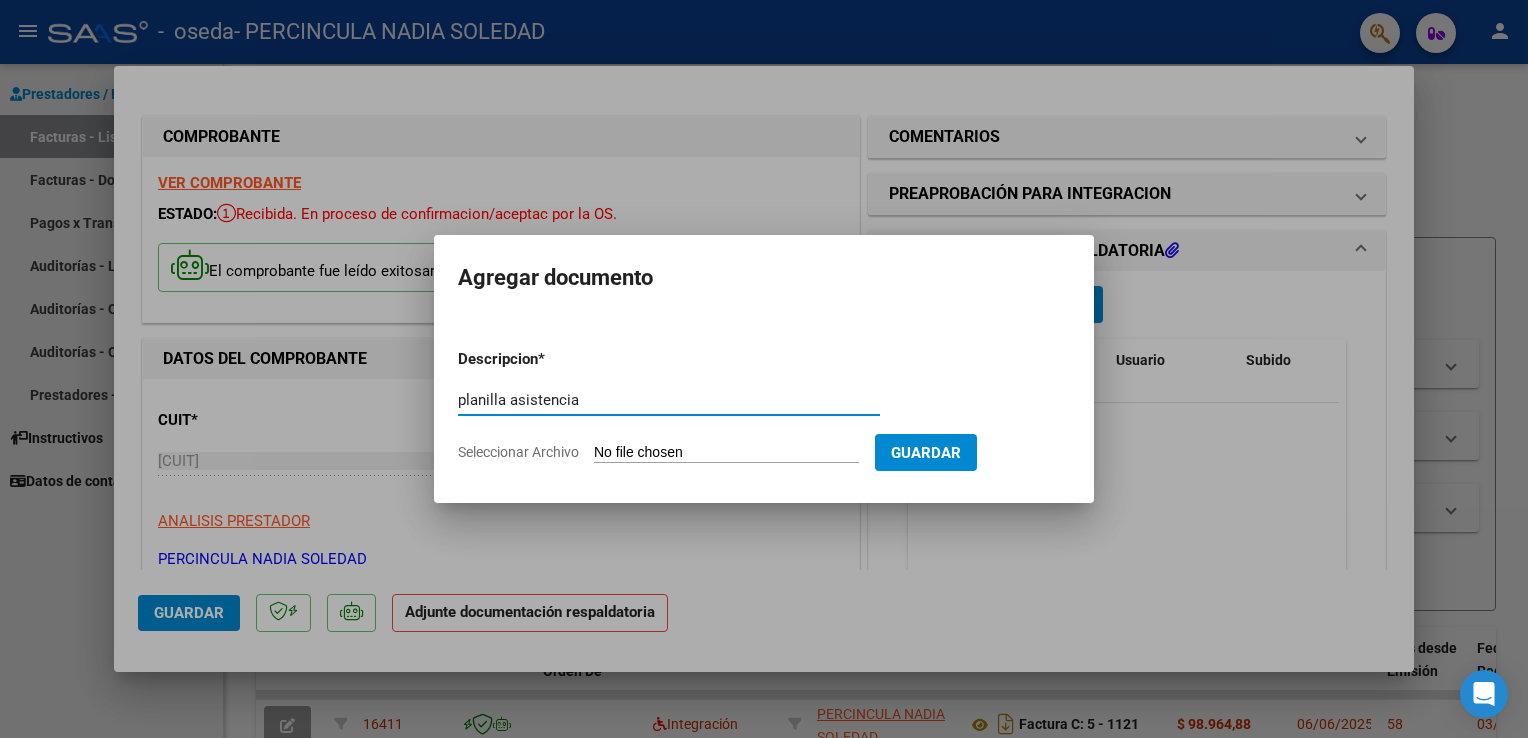 type on "planilla asistencia" 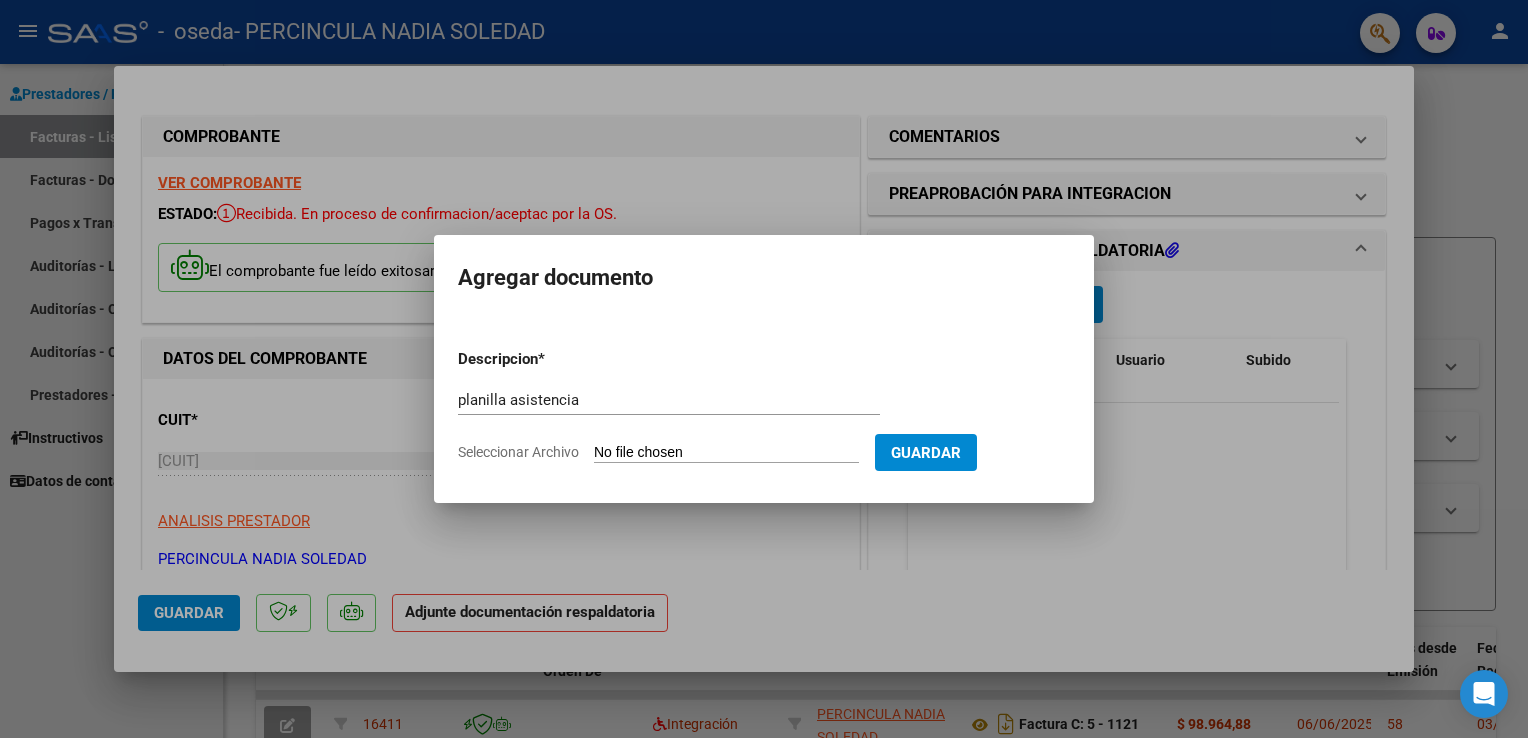 click on "Seleccionar Archivo" at bounding box center [726, 453] 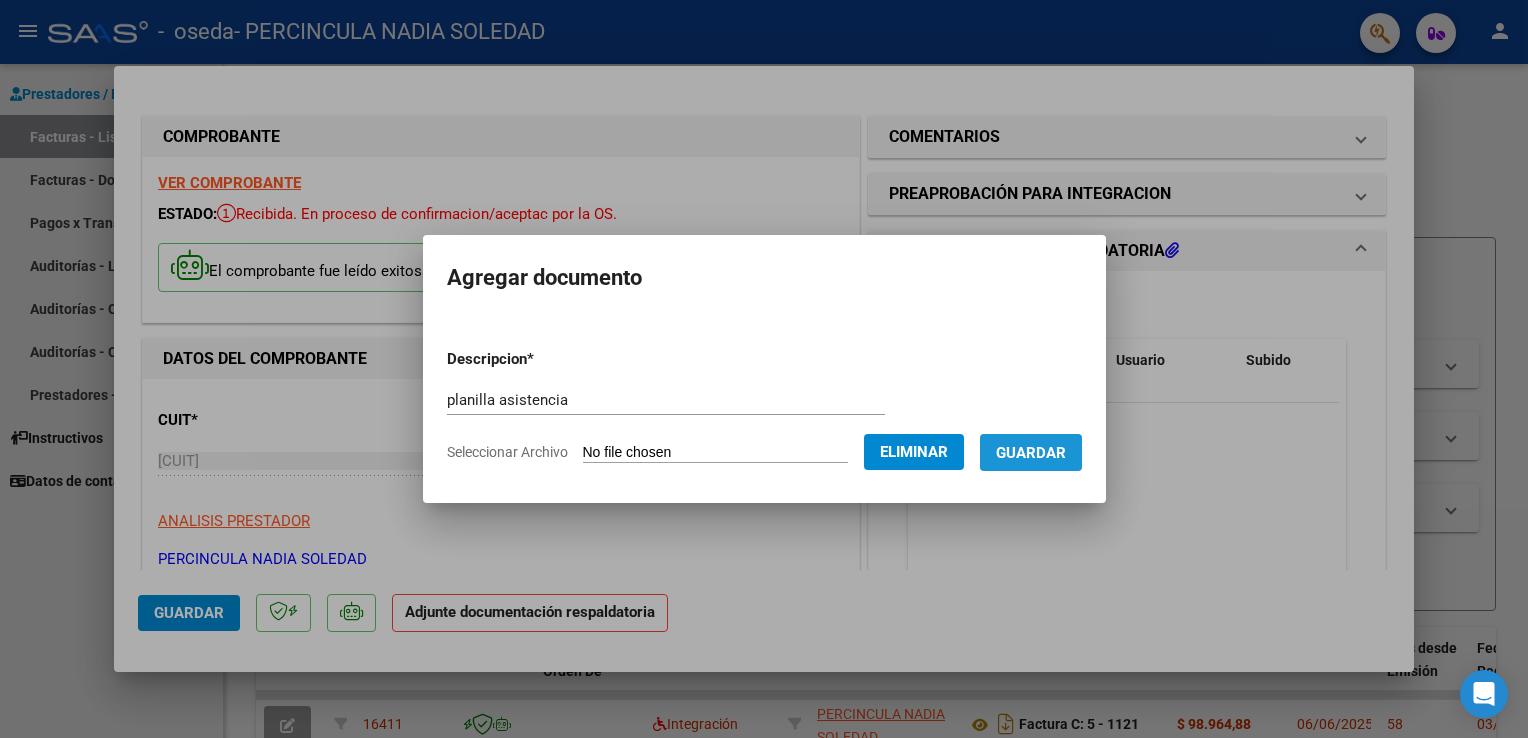 click on "Guardar" at bounding box center (1031, 452) 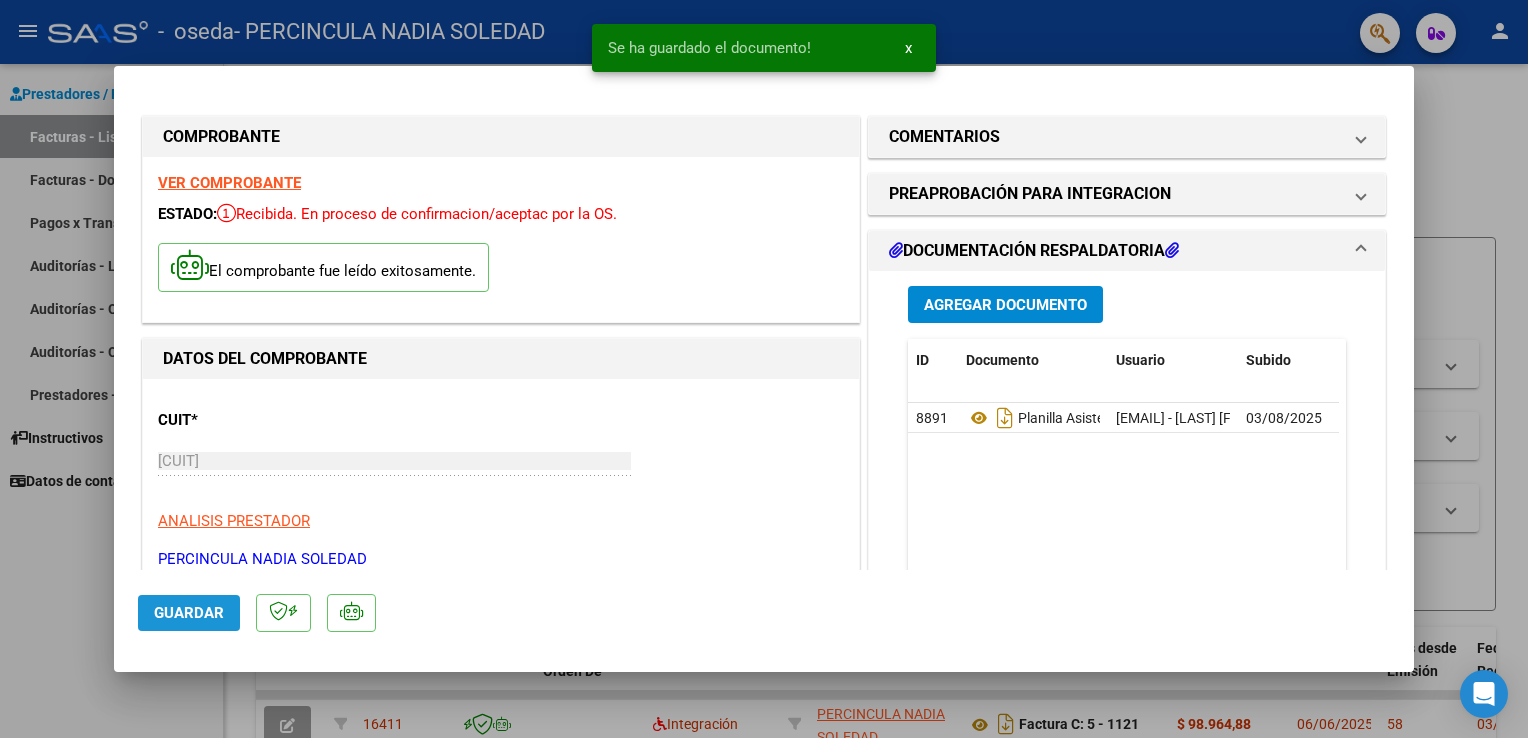 click on "Guardar" 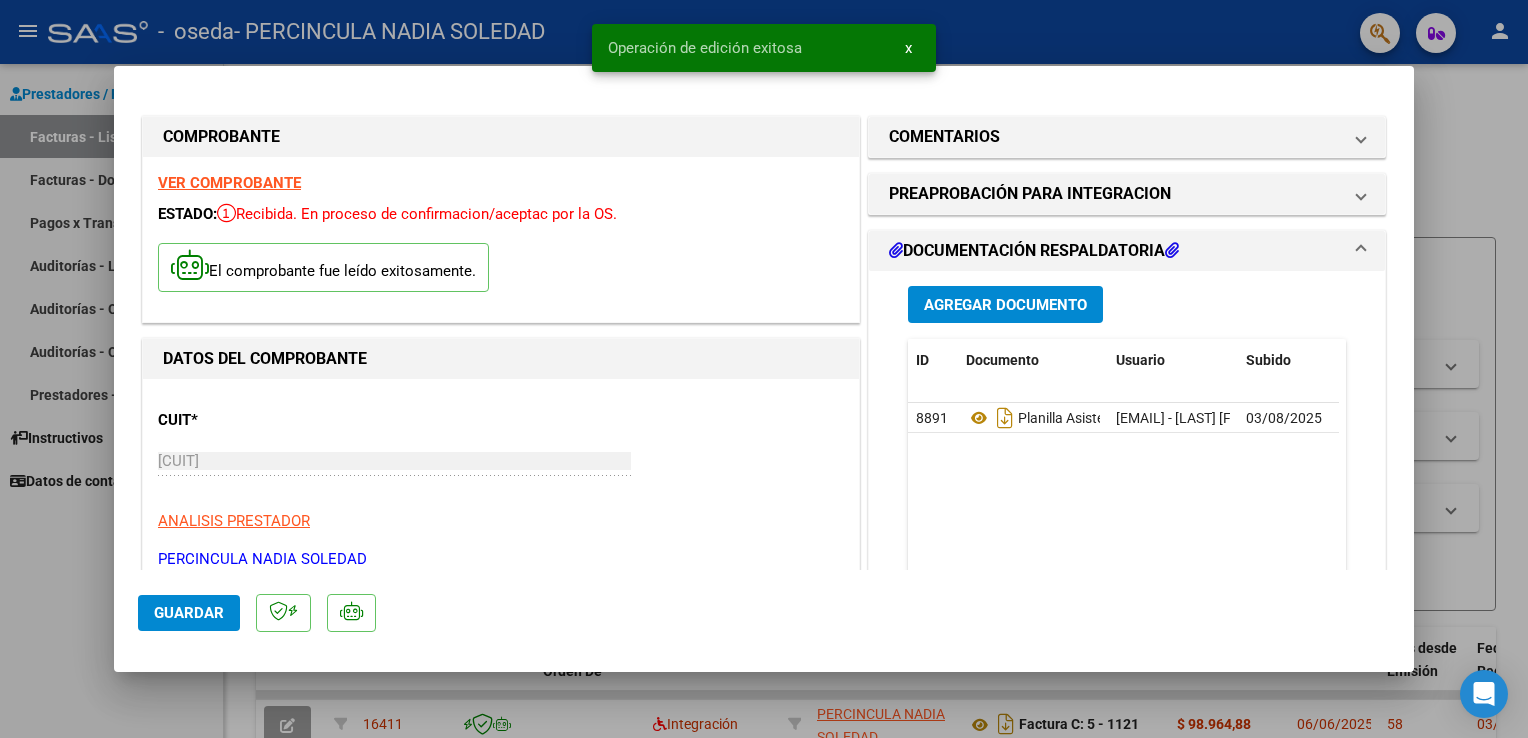 click at bounding box center (764, 369) 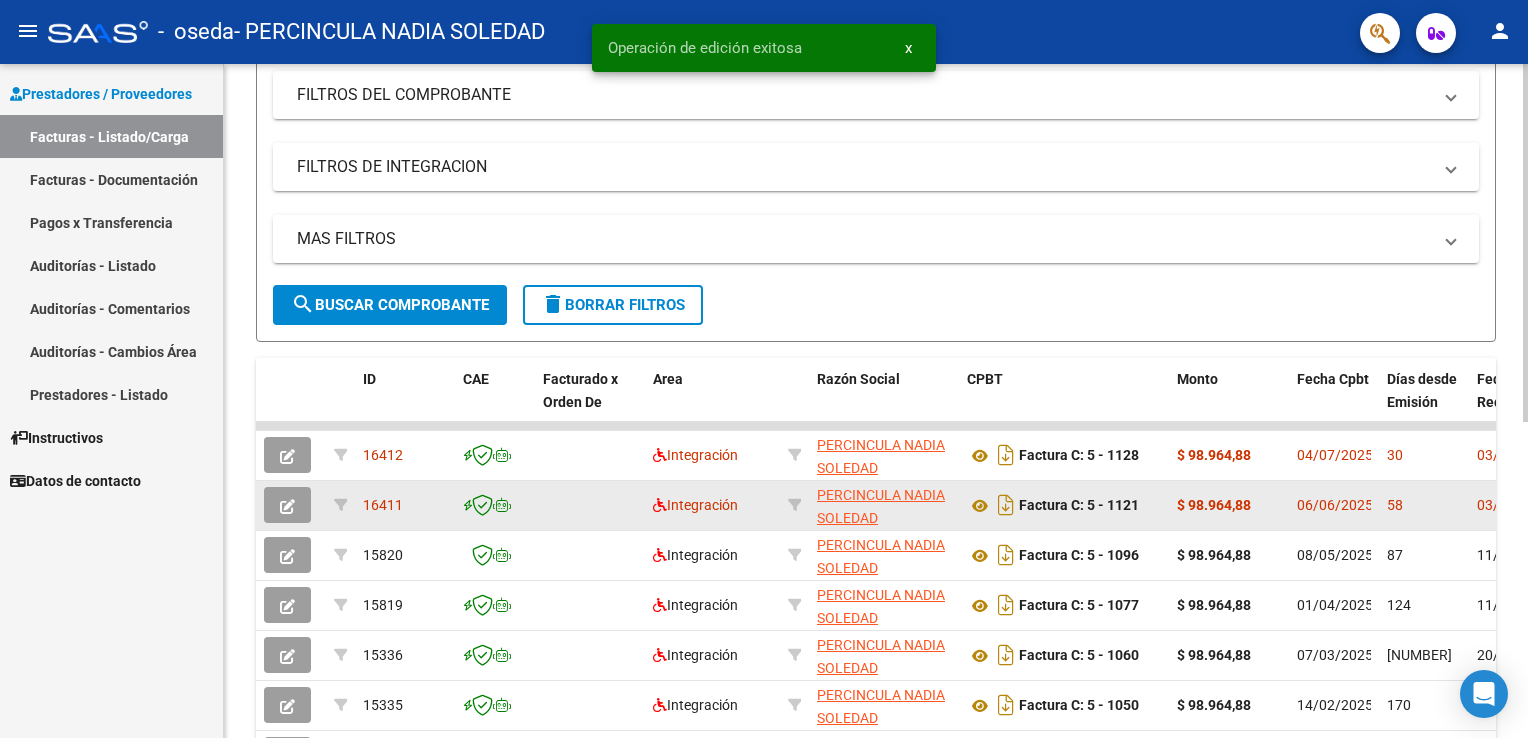 scroll, scrollTop: 281, scrollLeft: 0, axis: vertical 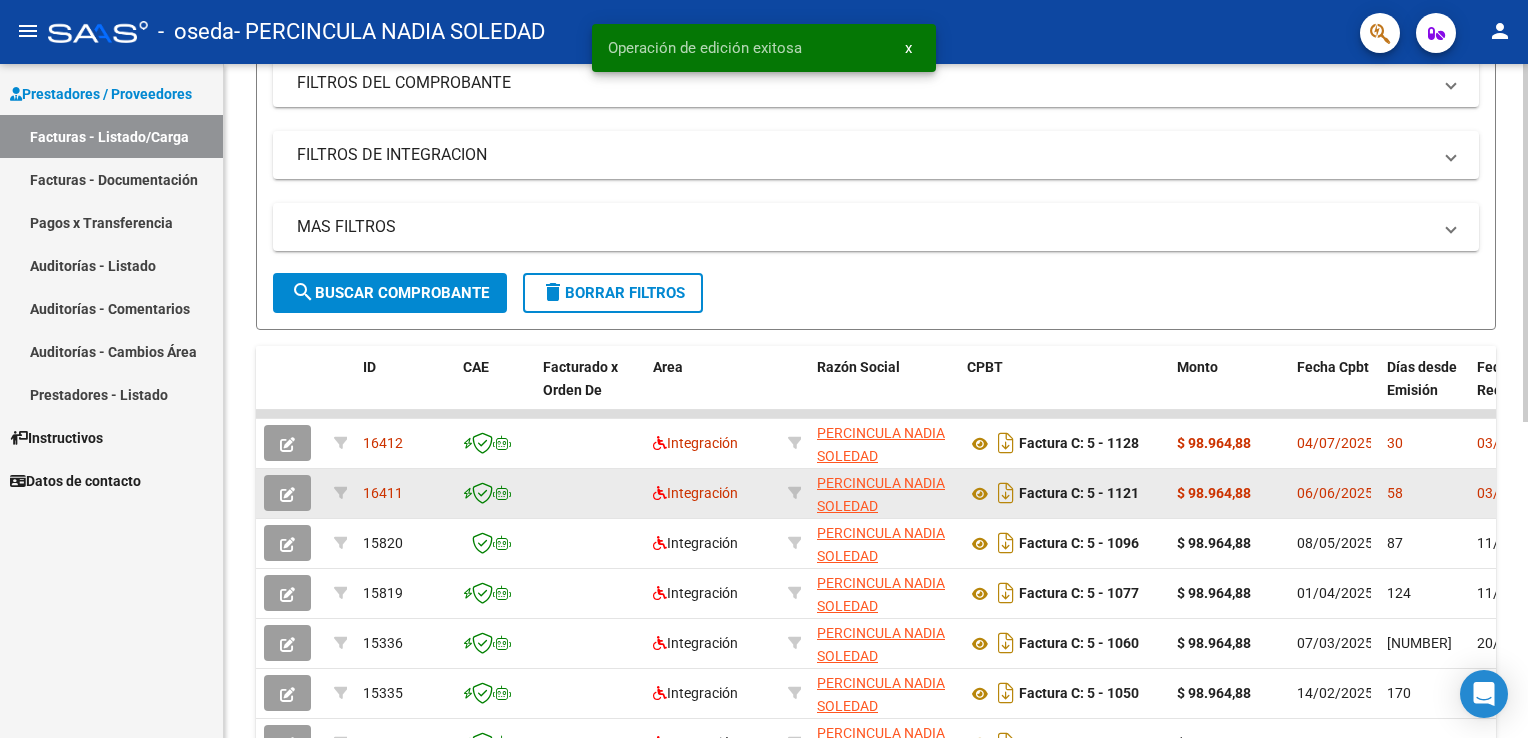 click on "Filtros Id Area Area Todos Confirmado   Mostrar totalizadores   FILTROS DEL COMPROBANTE  Comprobante Tipo Comprobante Tipo Start date – End date Fec. Comprobante Desde / Hasta Días Emisión Desde(cant. días) Días Emisión Hasta(cant. días) CUIT / Razón Social Pto. Venta Nro. Comprobante Código SSS CAE Válido CAE Válido Todos Cargado Módulo Hosp. Todos Tiene facturacion Apócrifa Hospital Refes  FILTROS DE INTEGRACION  Período De Prestación Todos Rendido x SSS (dr_envio) Tipo de Registro Todos –" at bounding box center (764, 369) 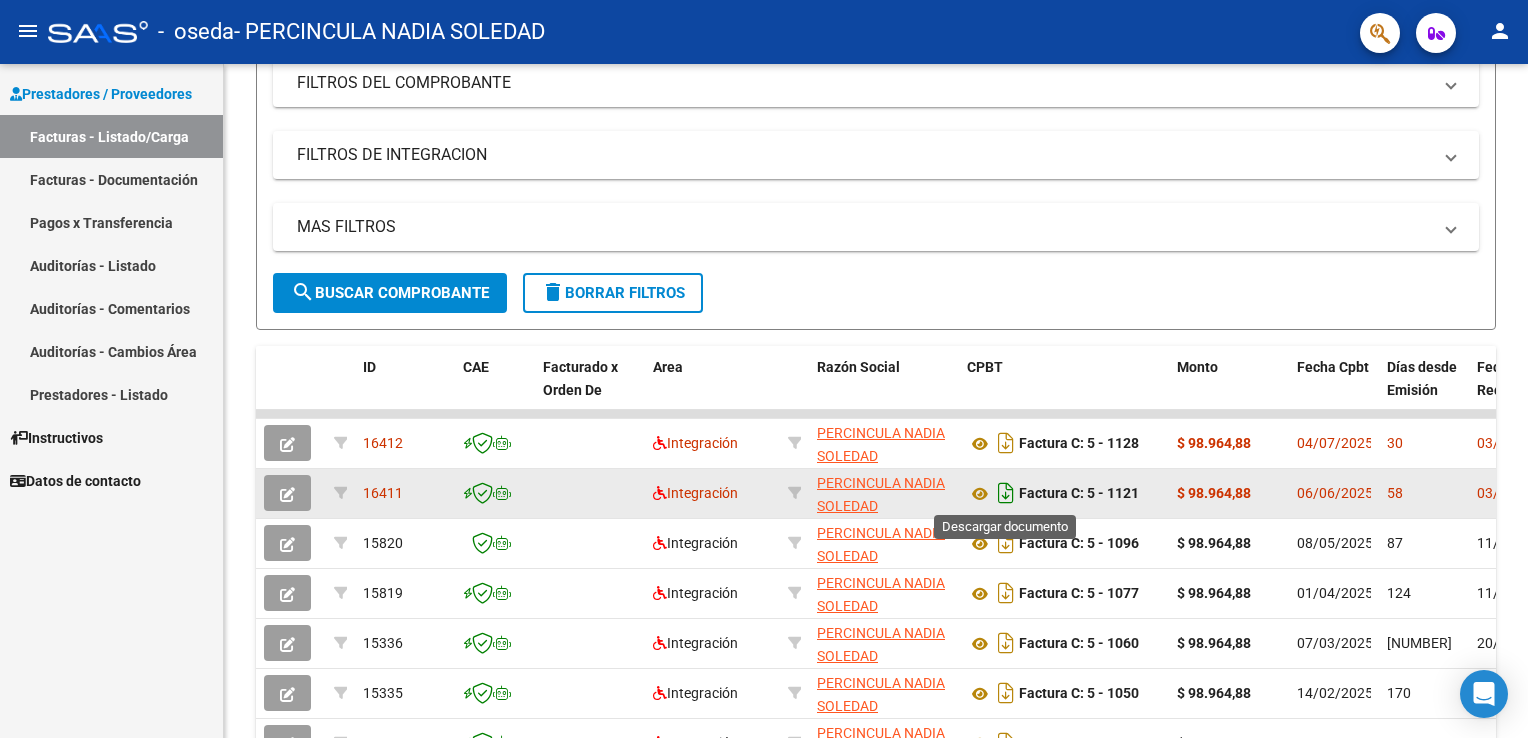 click 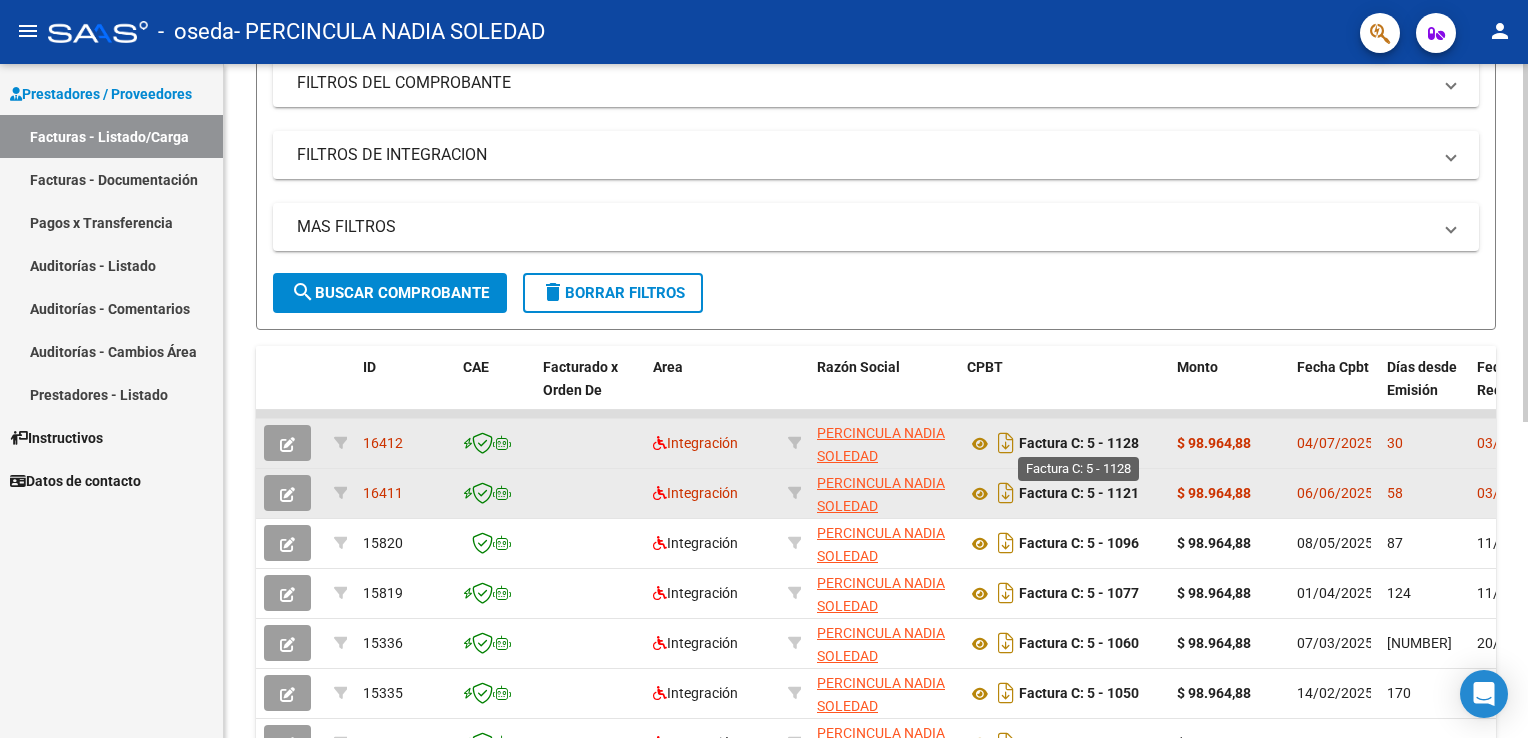 click on "Factura C: 5 - 1128" 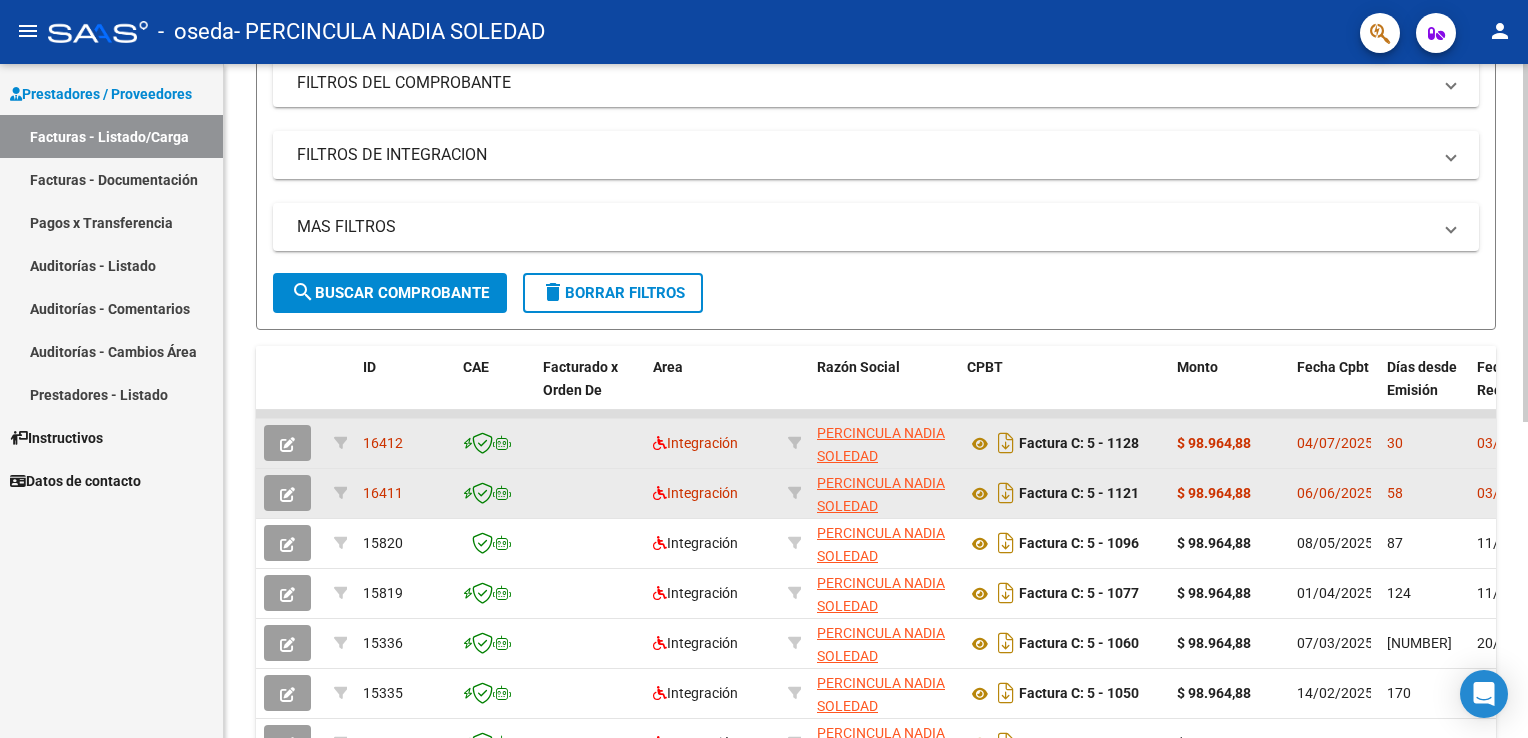 click on "Factura C: 5 - 1128" 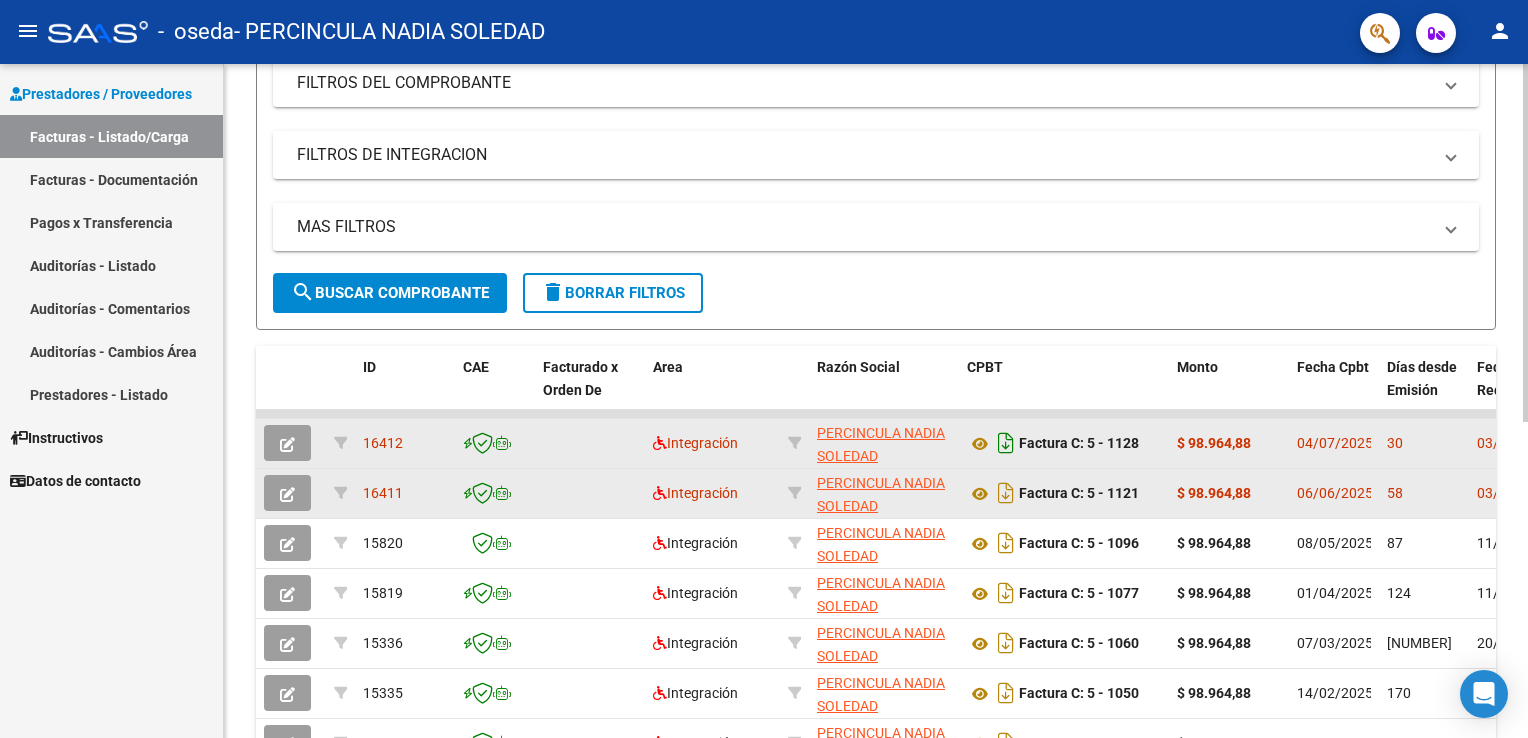 drag, startPoint x: 1024, startPoint y: 443, endPoint x: 1008, endPoint y: 447, distance: 16.492422 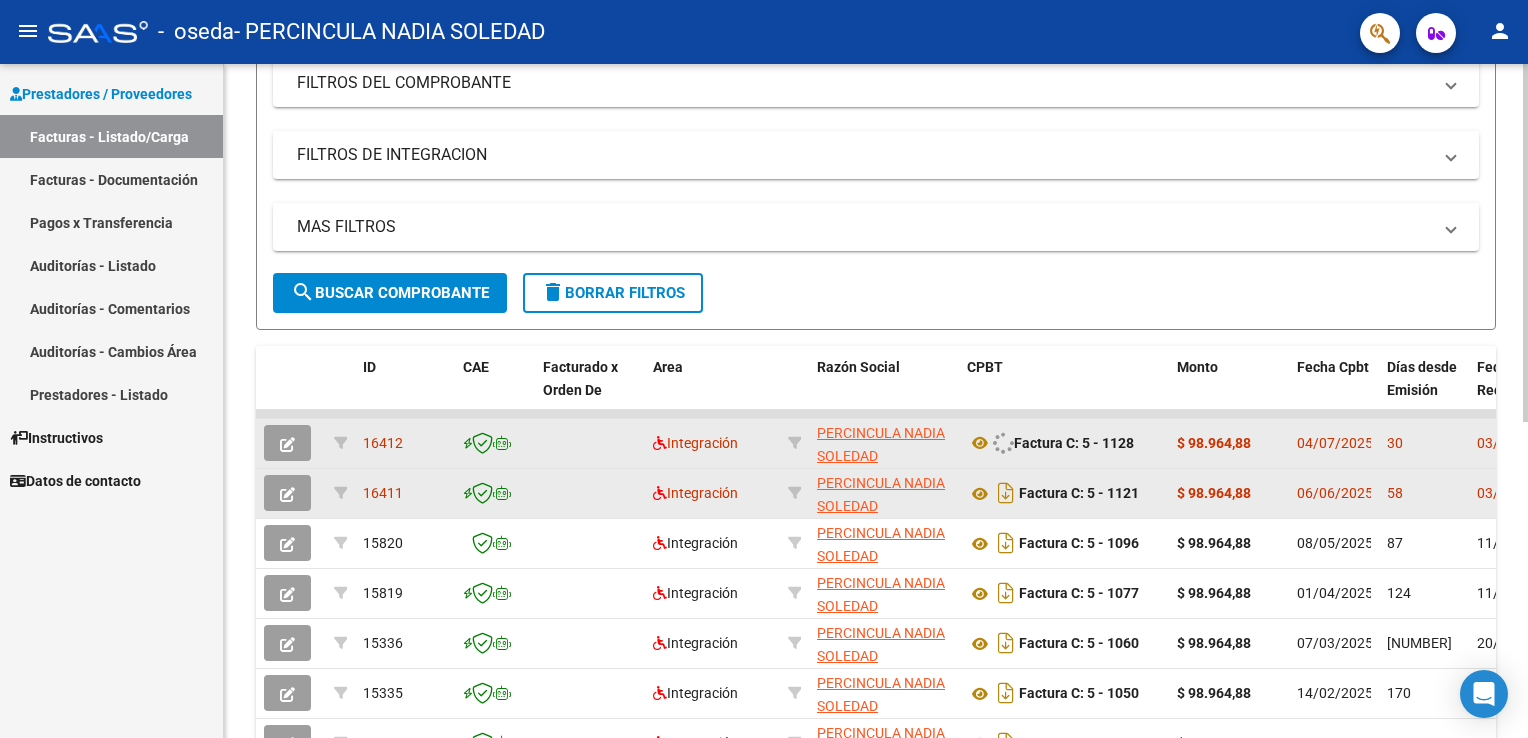 click 